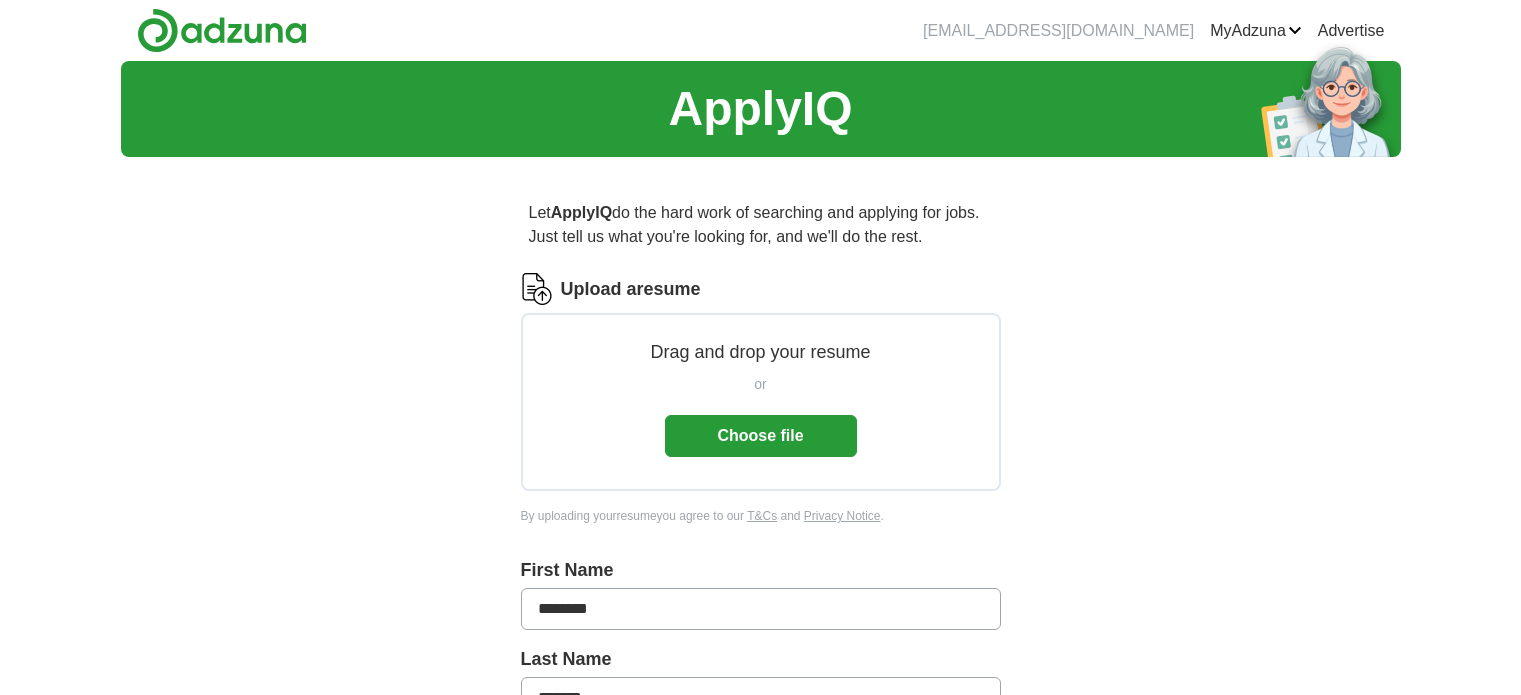 scroll, scrollTop: 0, scrollLeft: 0, axis: both 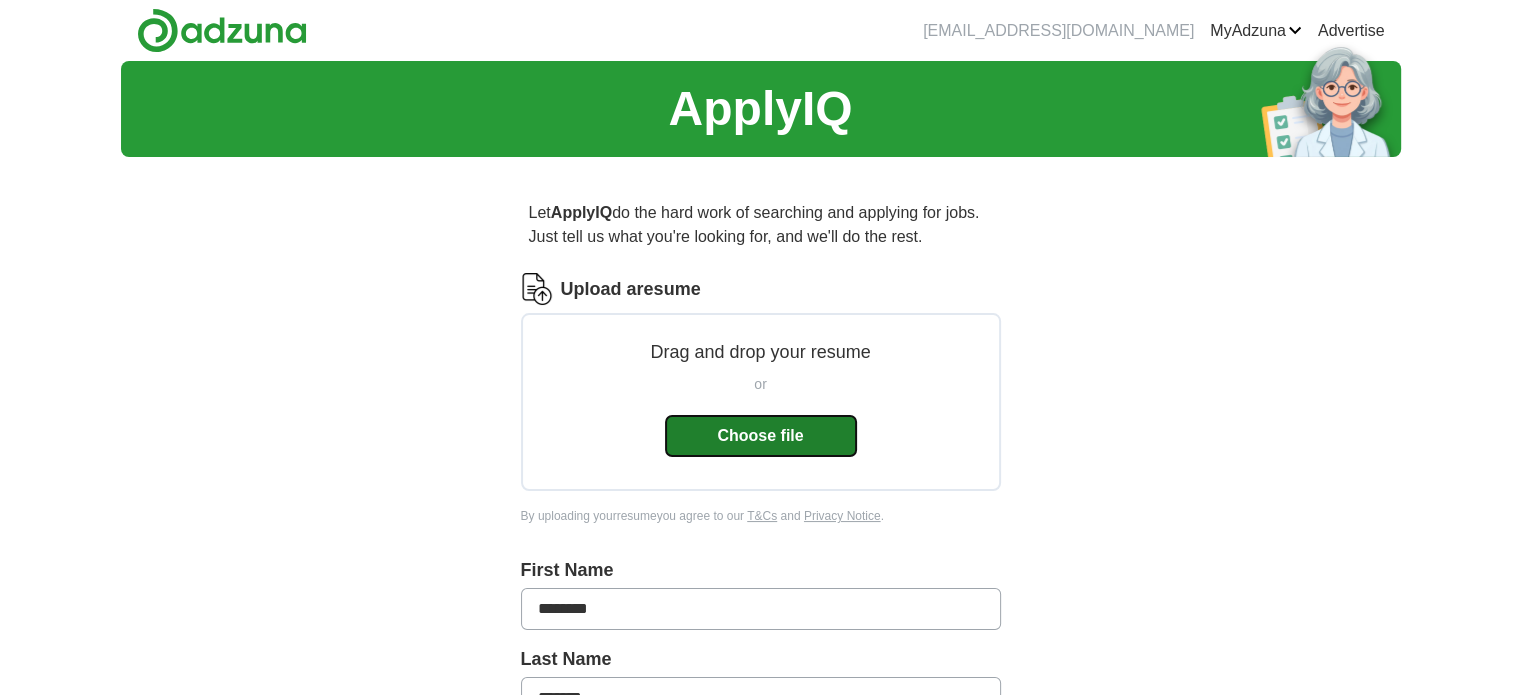 click on "Choose file" at bounding box center (761, 436) 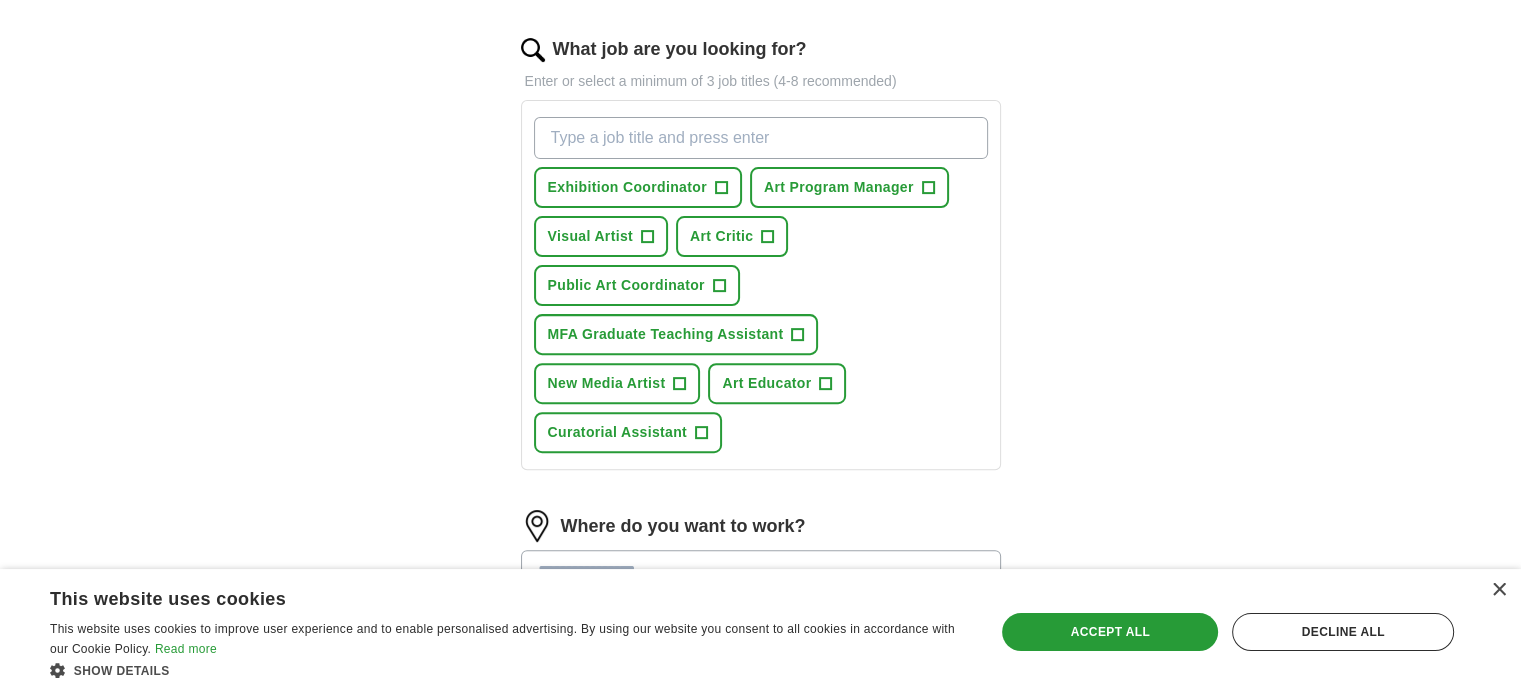 scroll, scrollTop: 640, scrollLeft: 0, axis: vertical 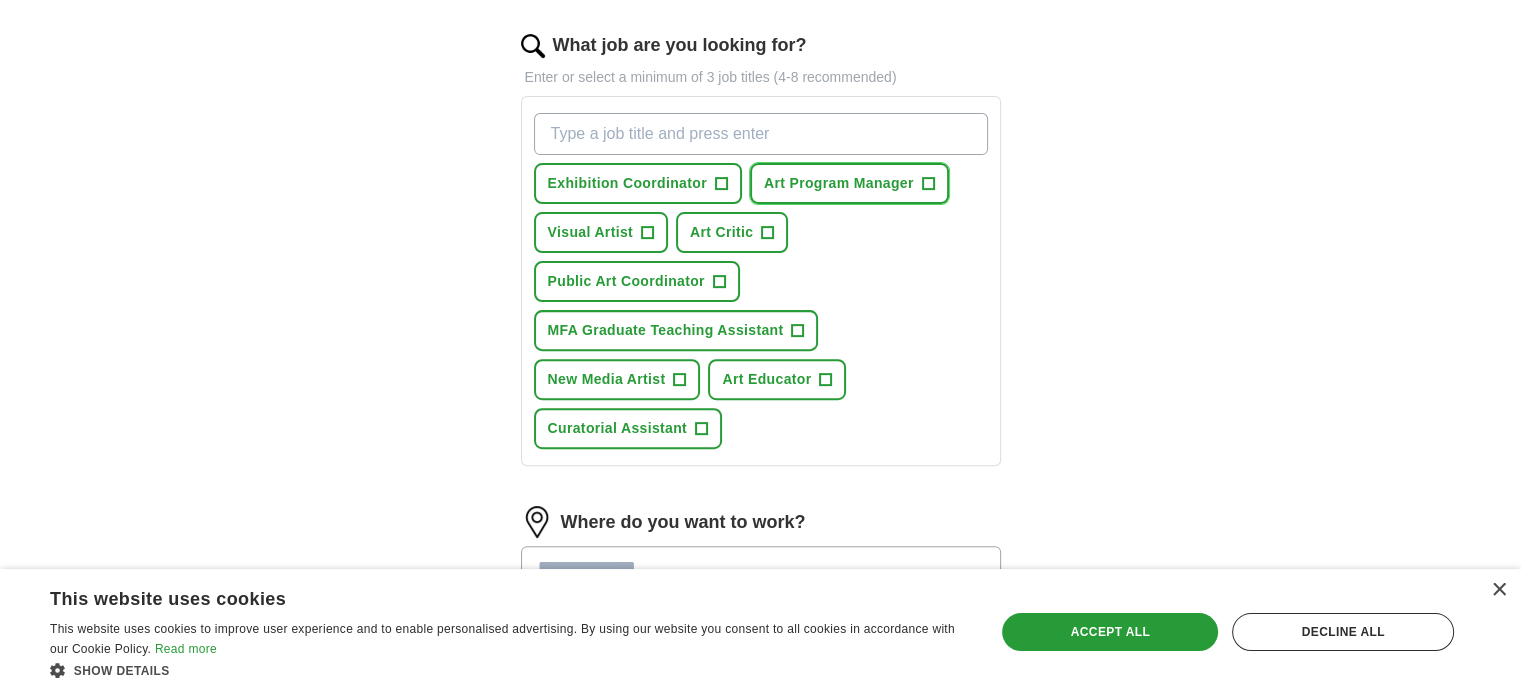 click on "Art Program Manager" at bounding box center [839, 183] 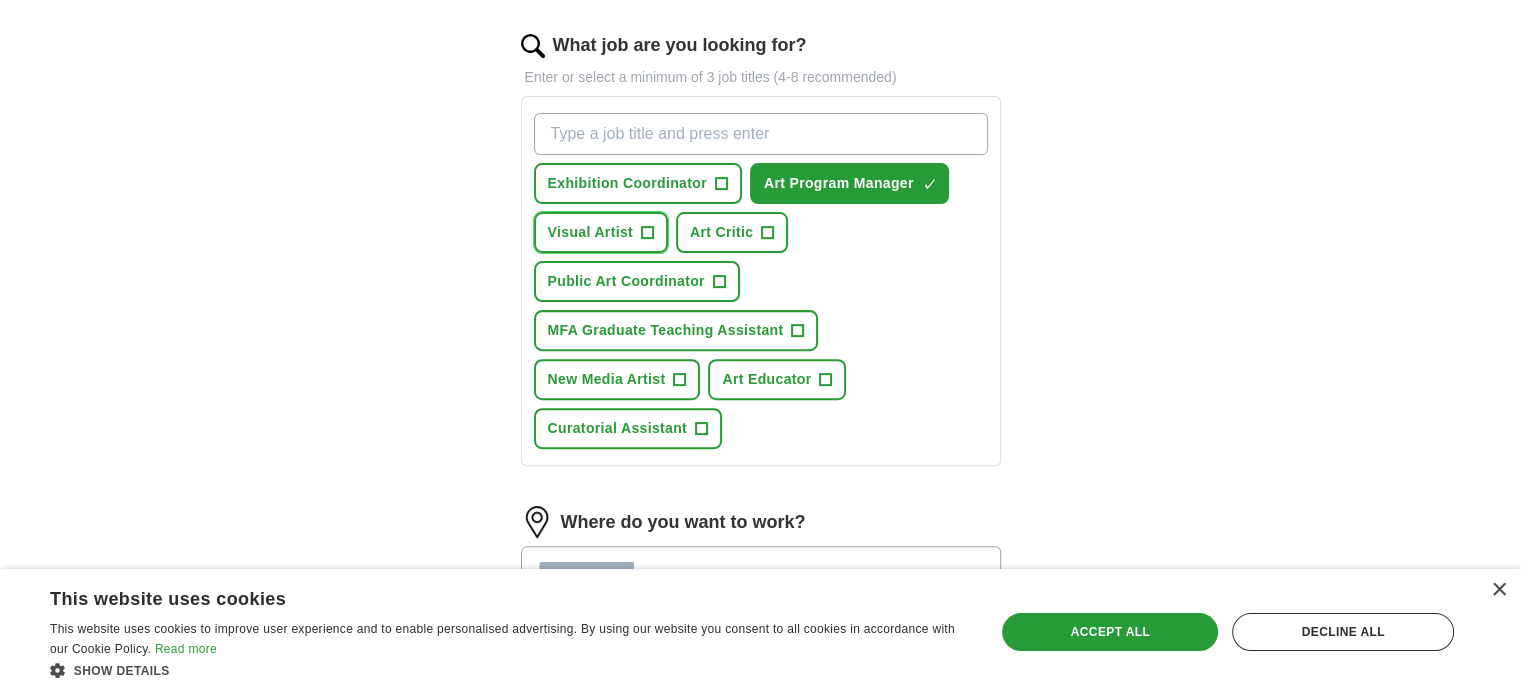 click on "+" at bounding box center (647, 233) 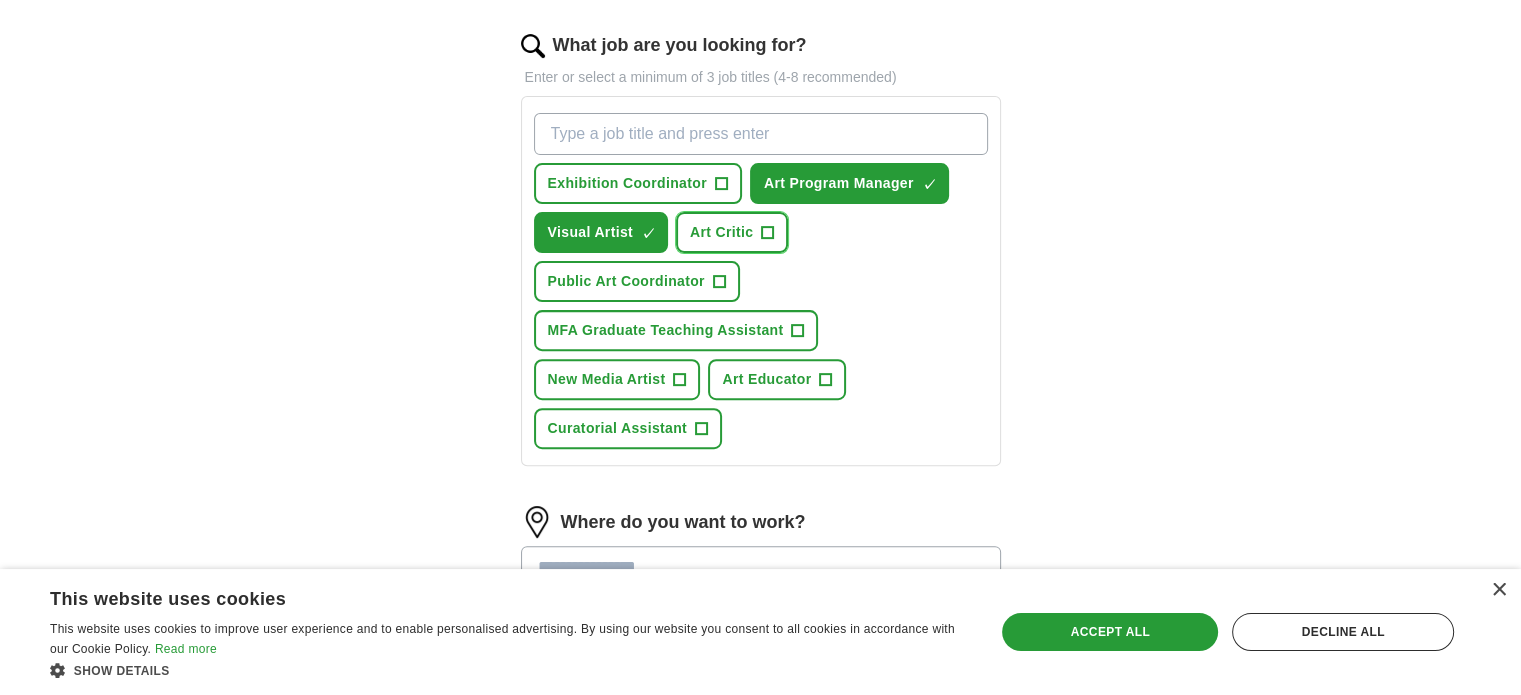 click on "Art Critic" at bounding box center [721, 232] 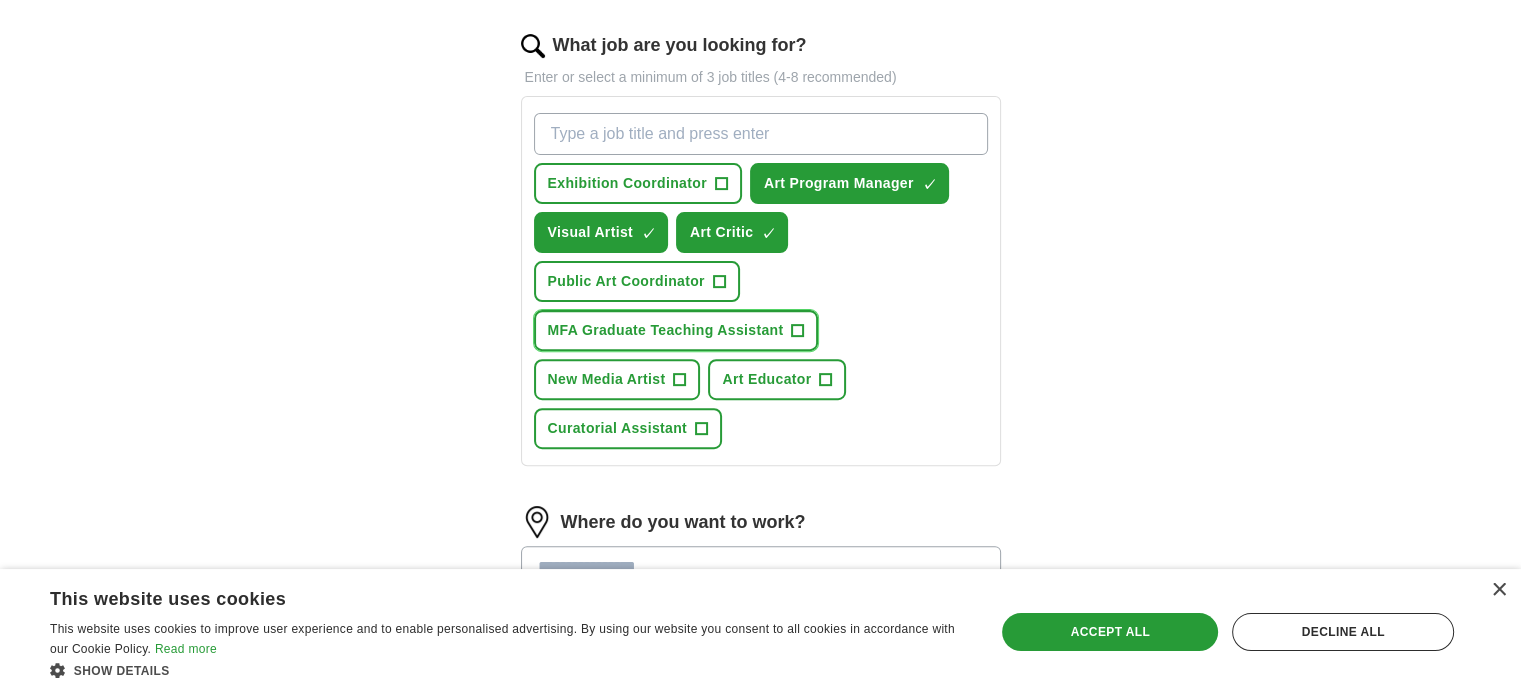 click on "MFA Graduate Teaching Assistant +" at bounding box center (676, 330) 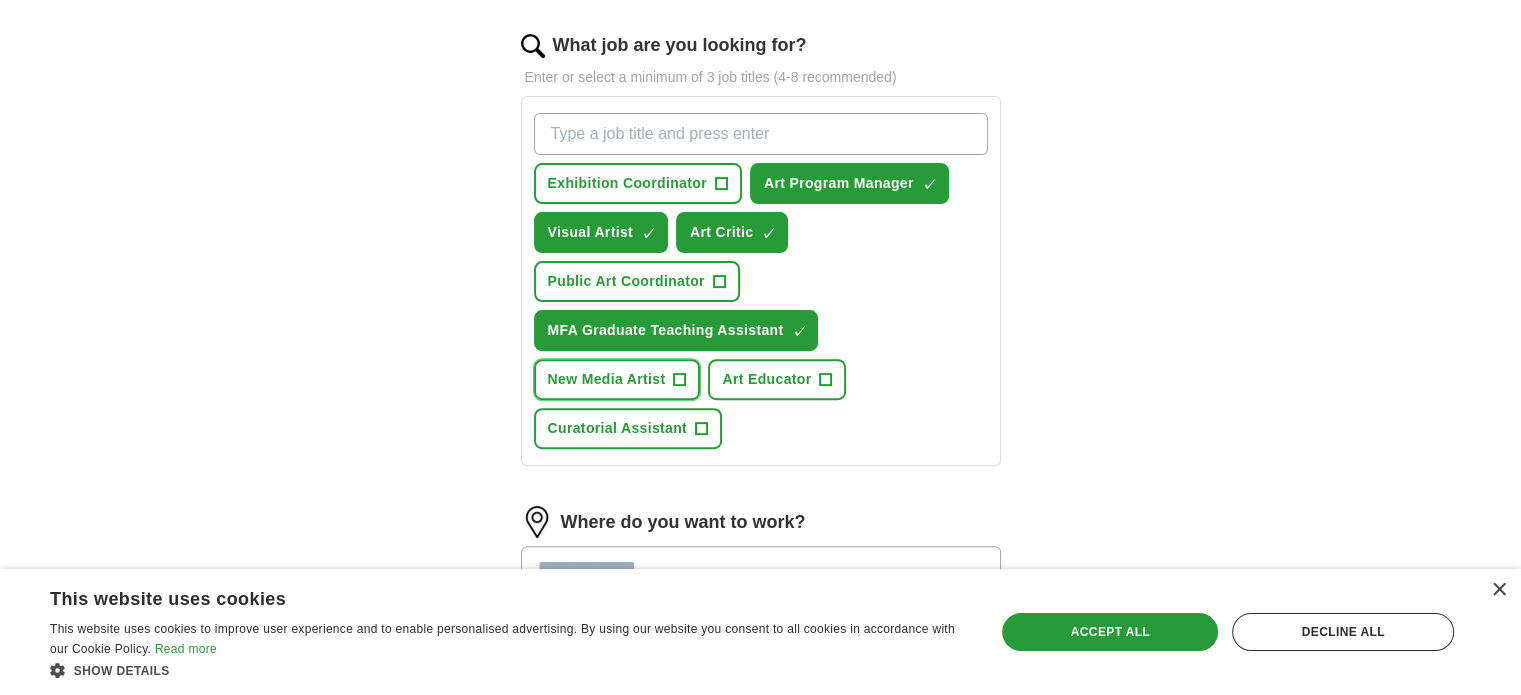 click on "+" at bounding box center [680, 380] 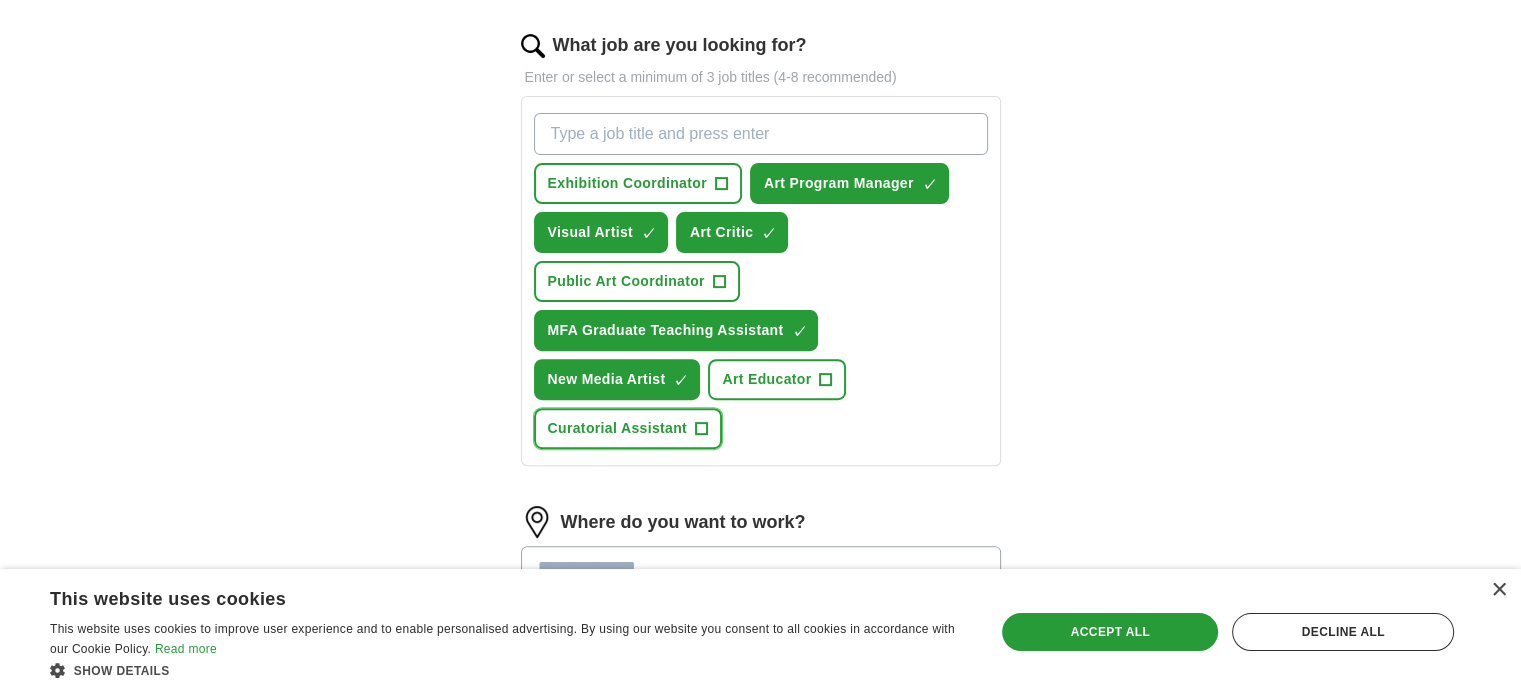 click on "+" at bounding box center (702, 429) 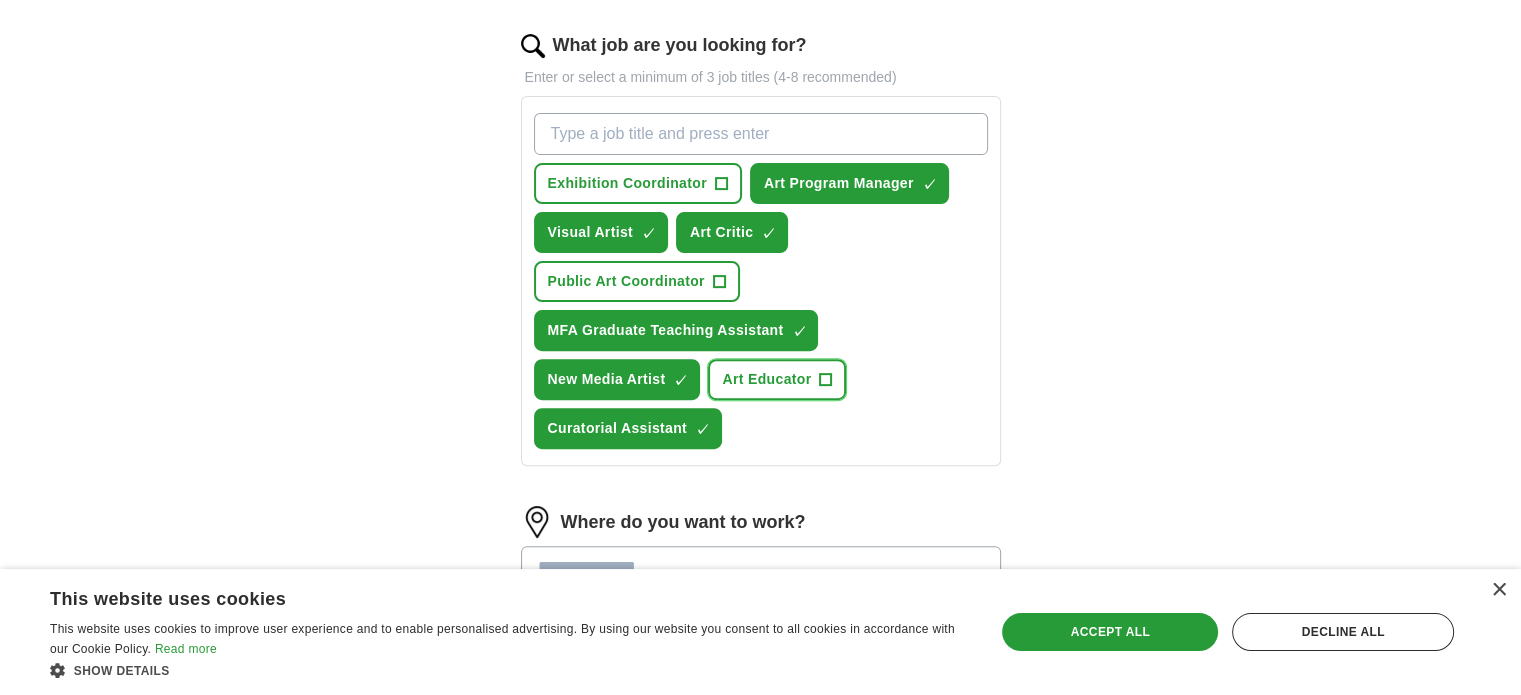 click on "Art Educator +" at bounding box center [777, 379] 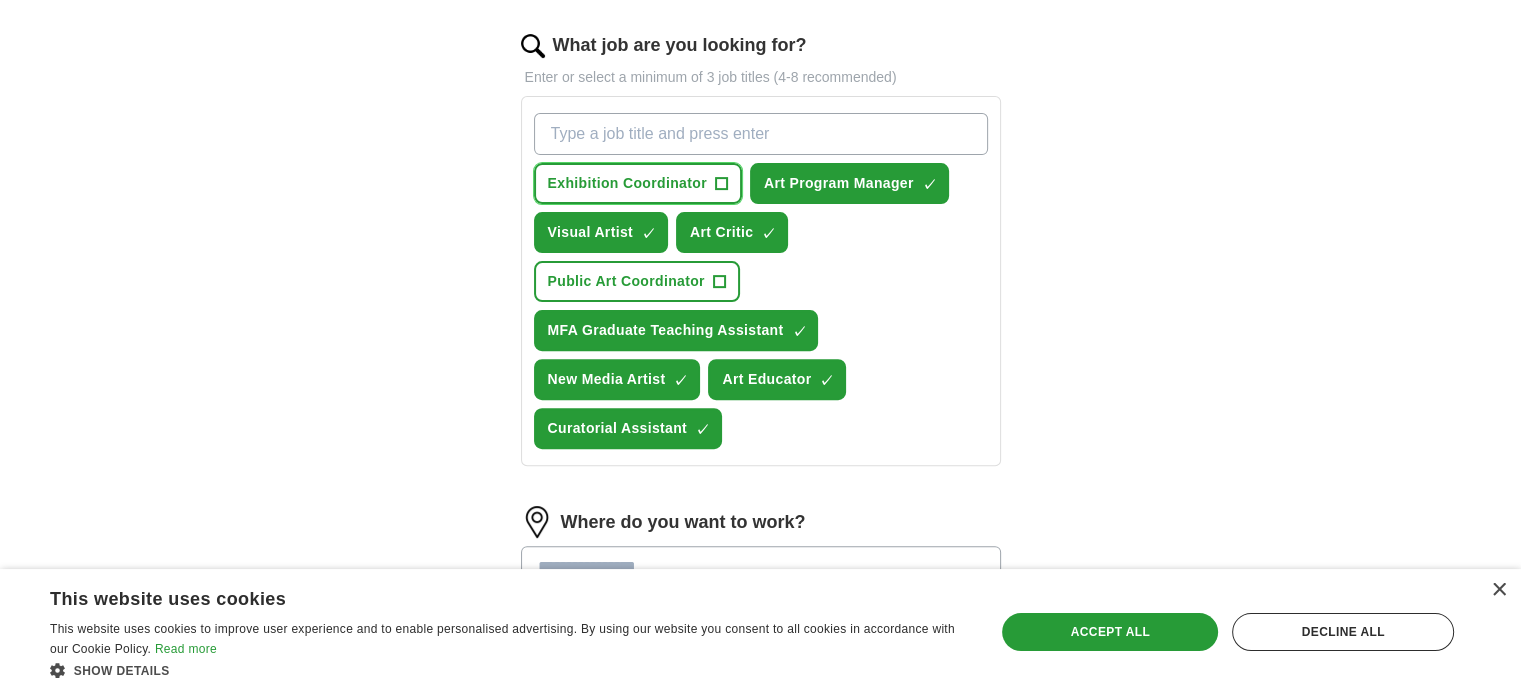 click on "Exhibition Coordinator +" at bounding box center (638, 183) 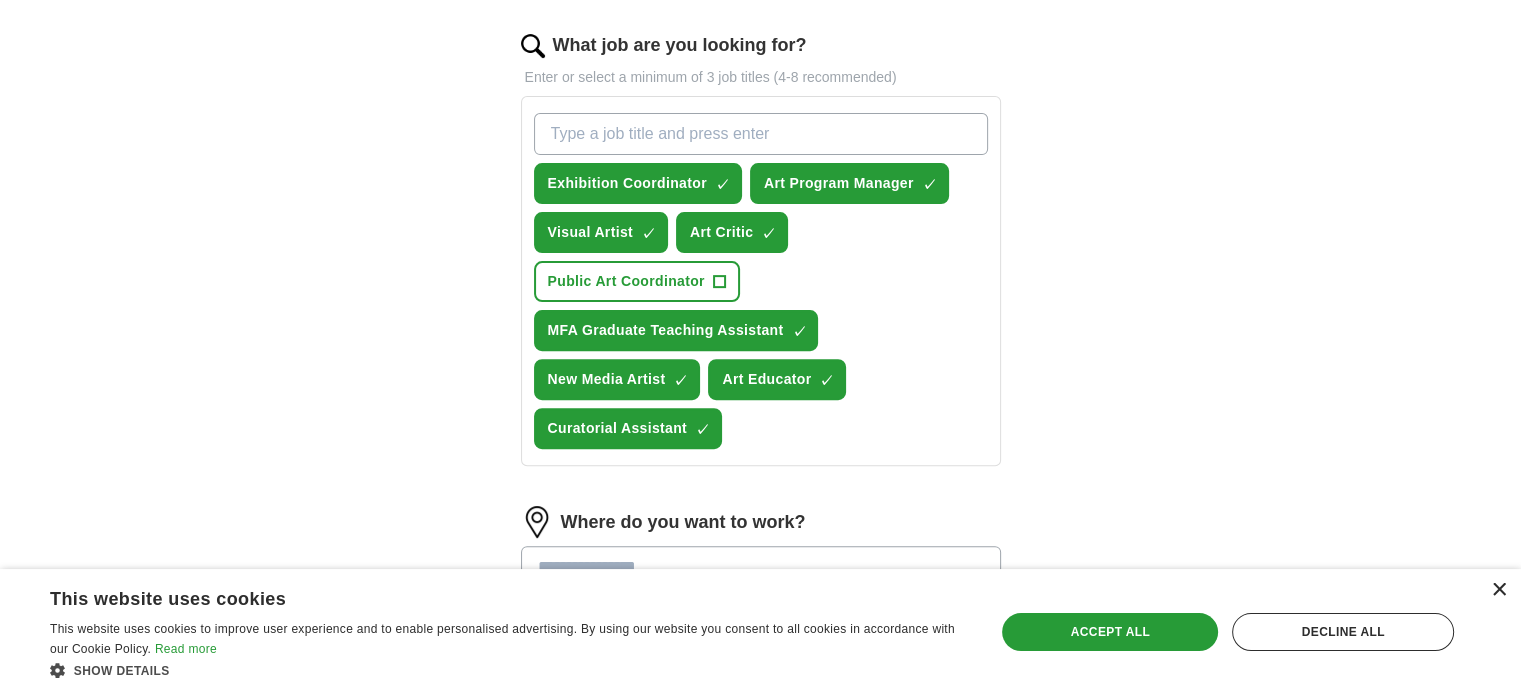 click on "×" at bounding box center (1498, 590) 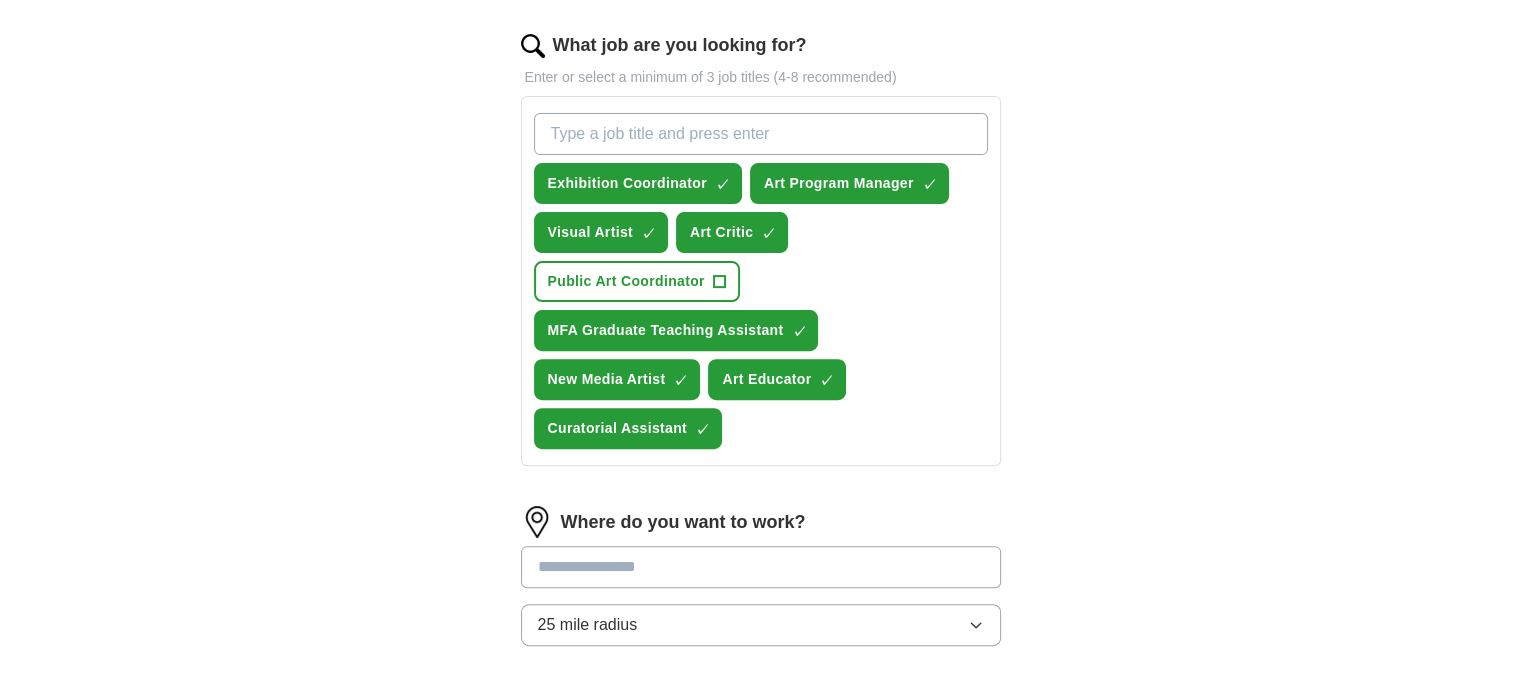 click at bounding box center [761, 567] 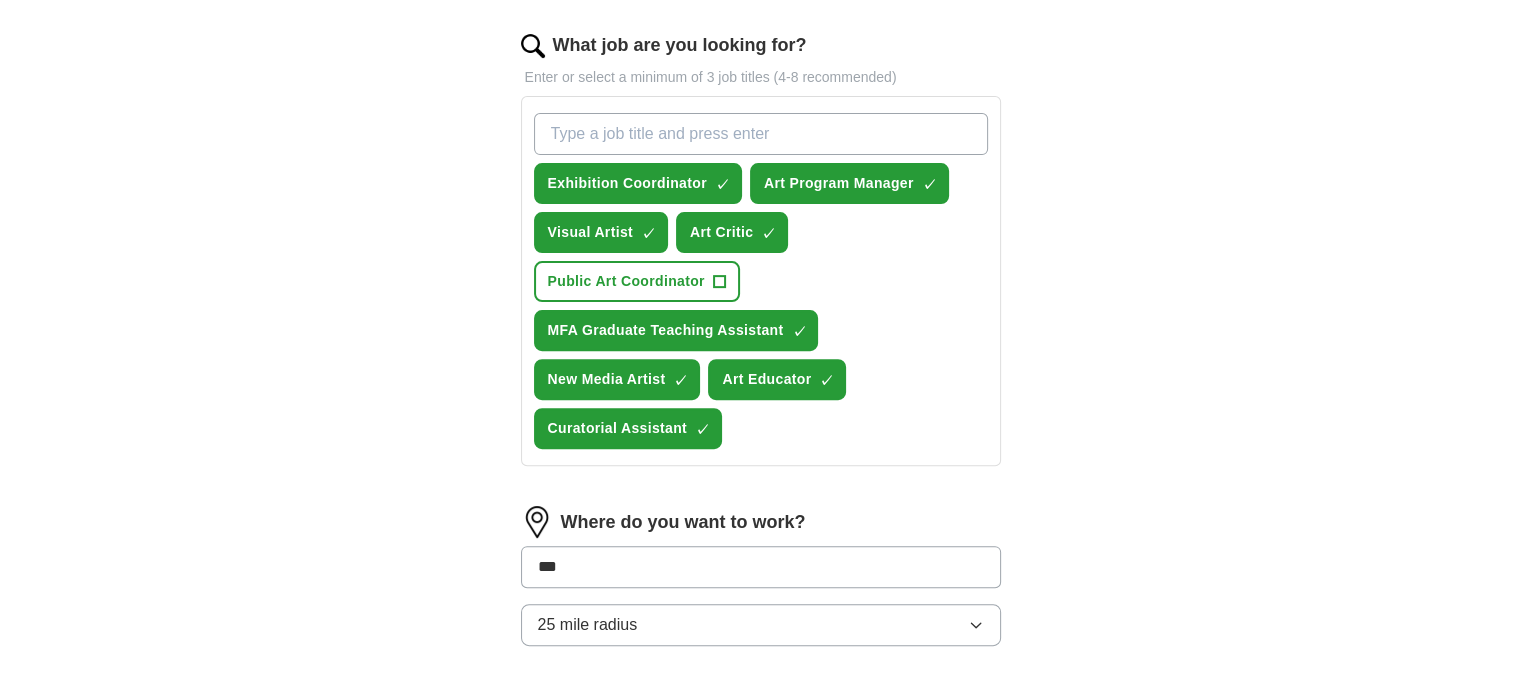 type on "****" 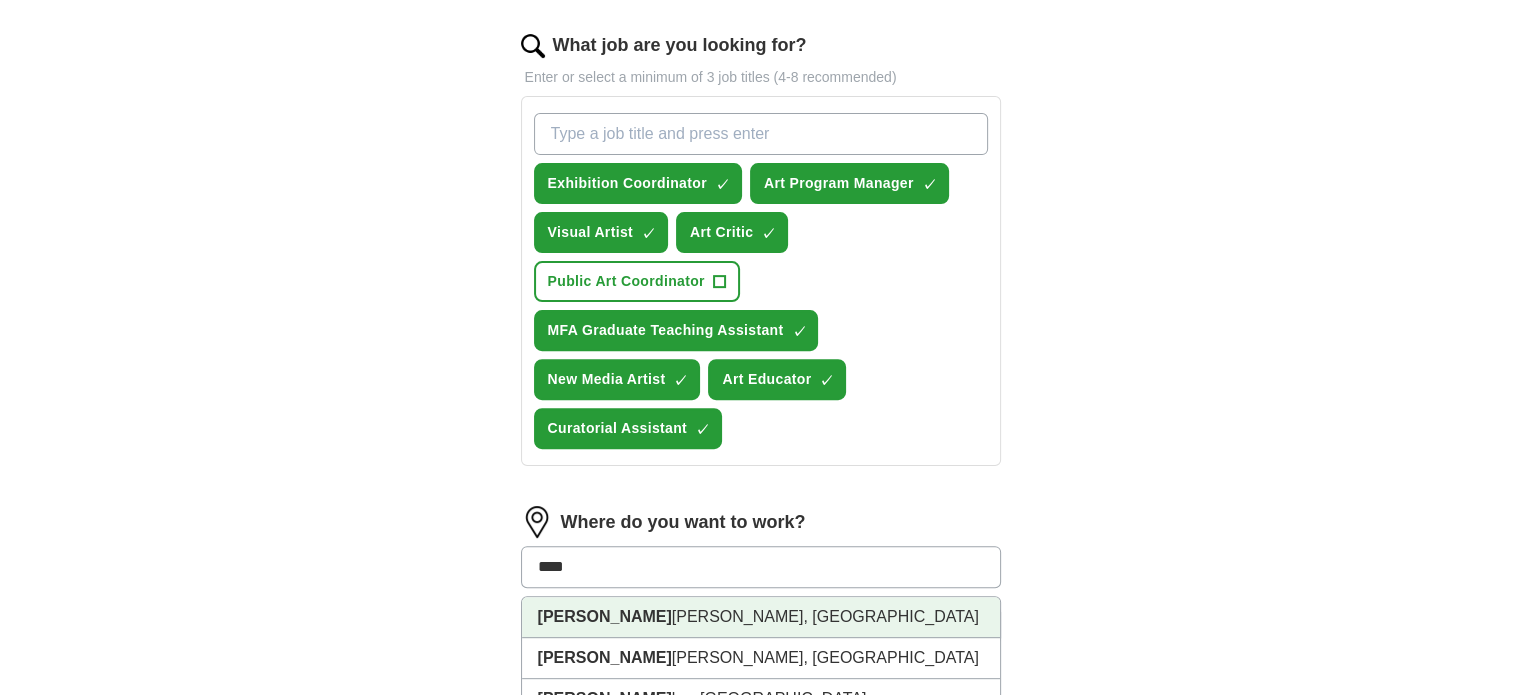 click on "[PERSON_NAME], [GEOGRAPHIC_DATA]" at bounding box center [761, 617] 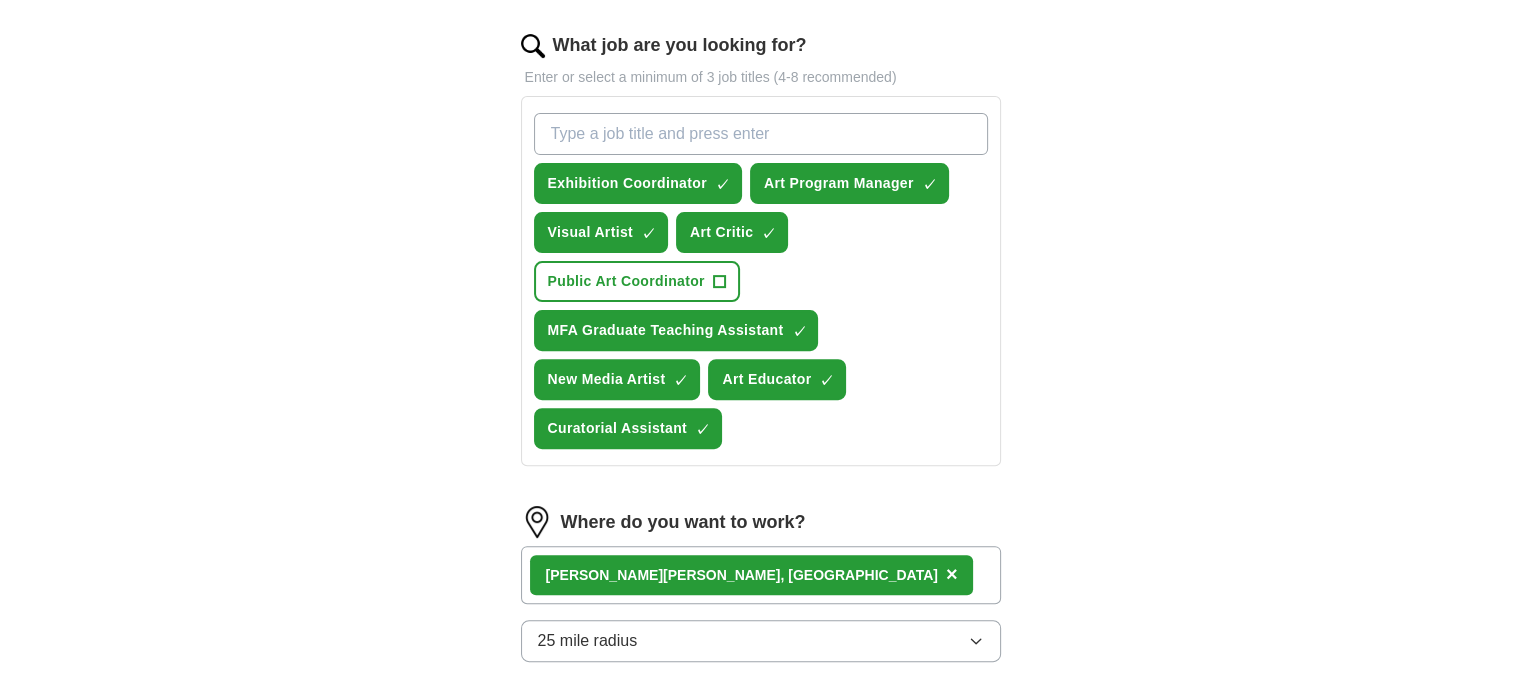 scroll, scrollTop: 968, scrollLeft: 0, axis: vertical 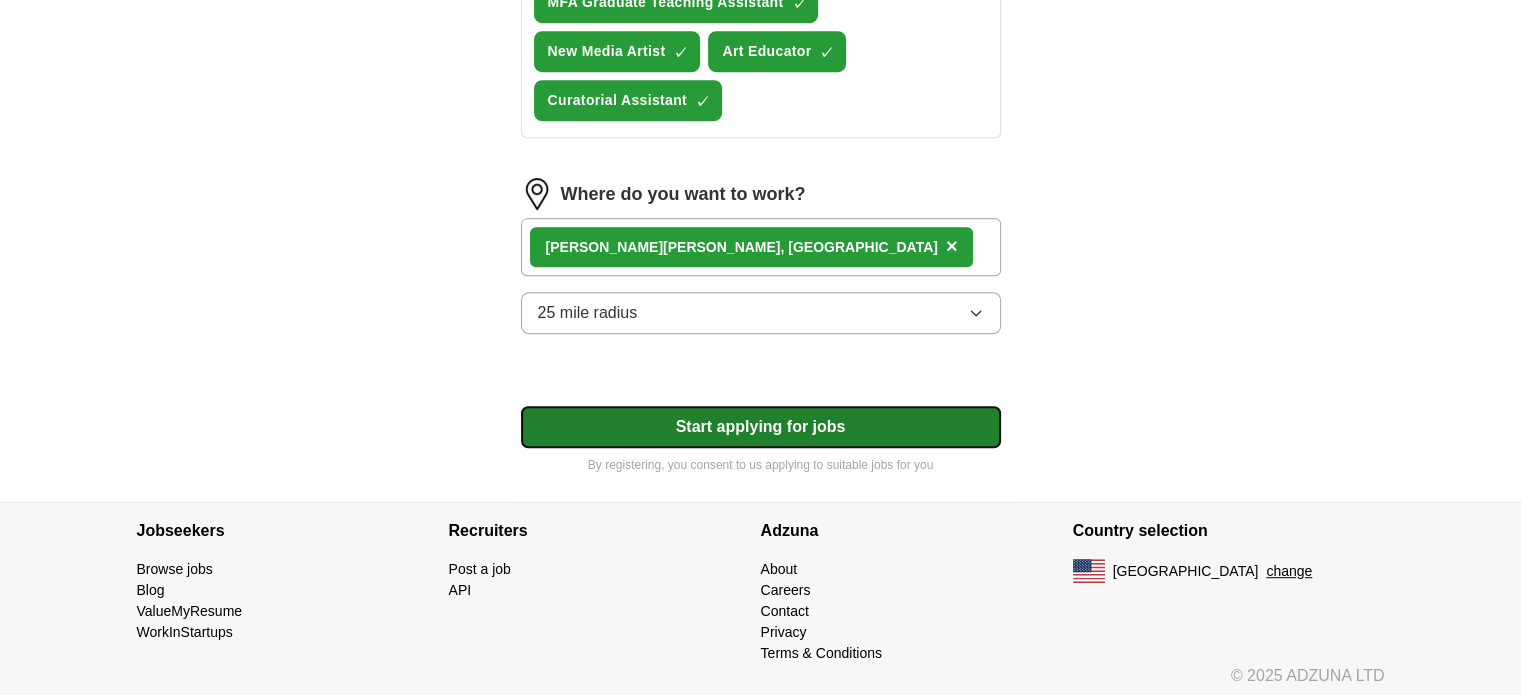 click on "Start applying for jobs" at bounding box center (761, 427) 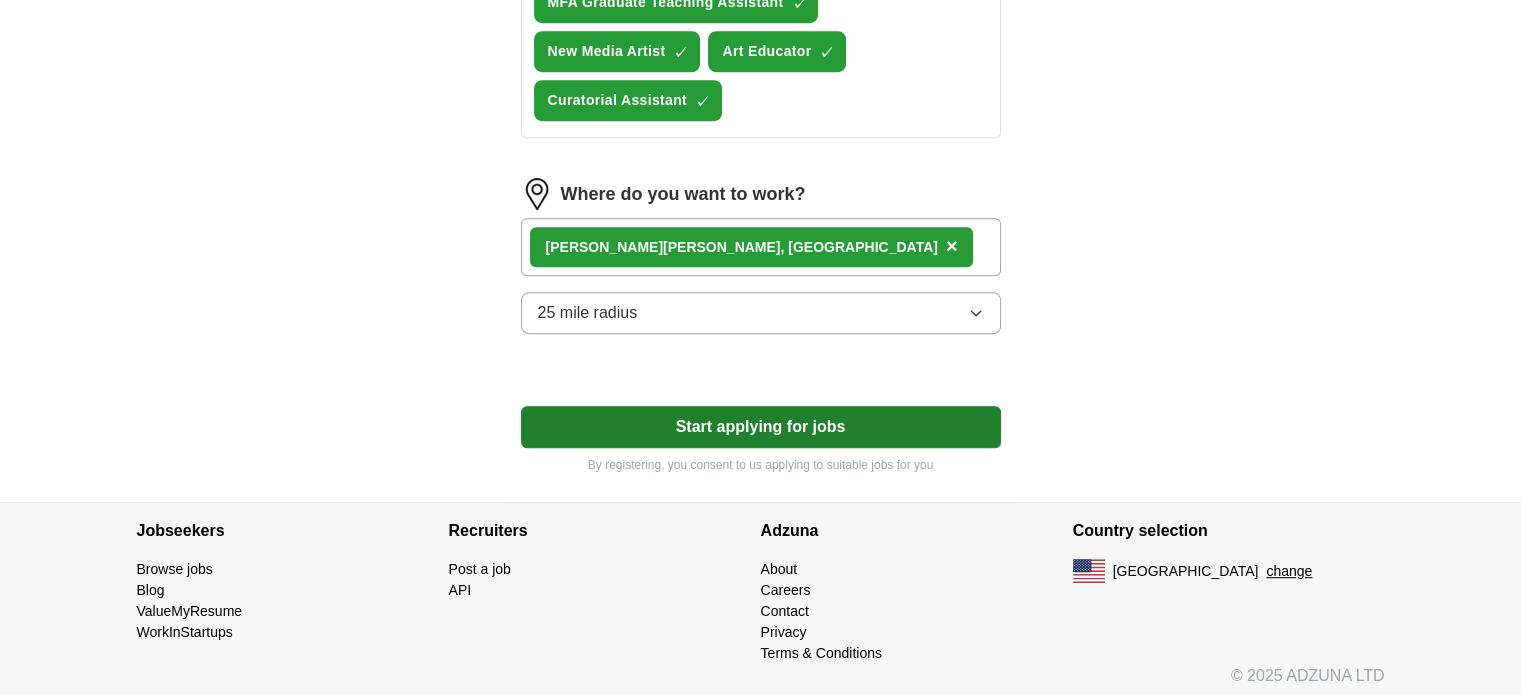 select on "**" 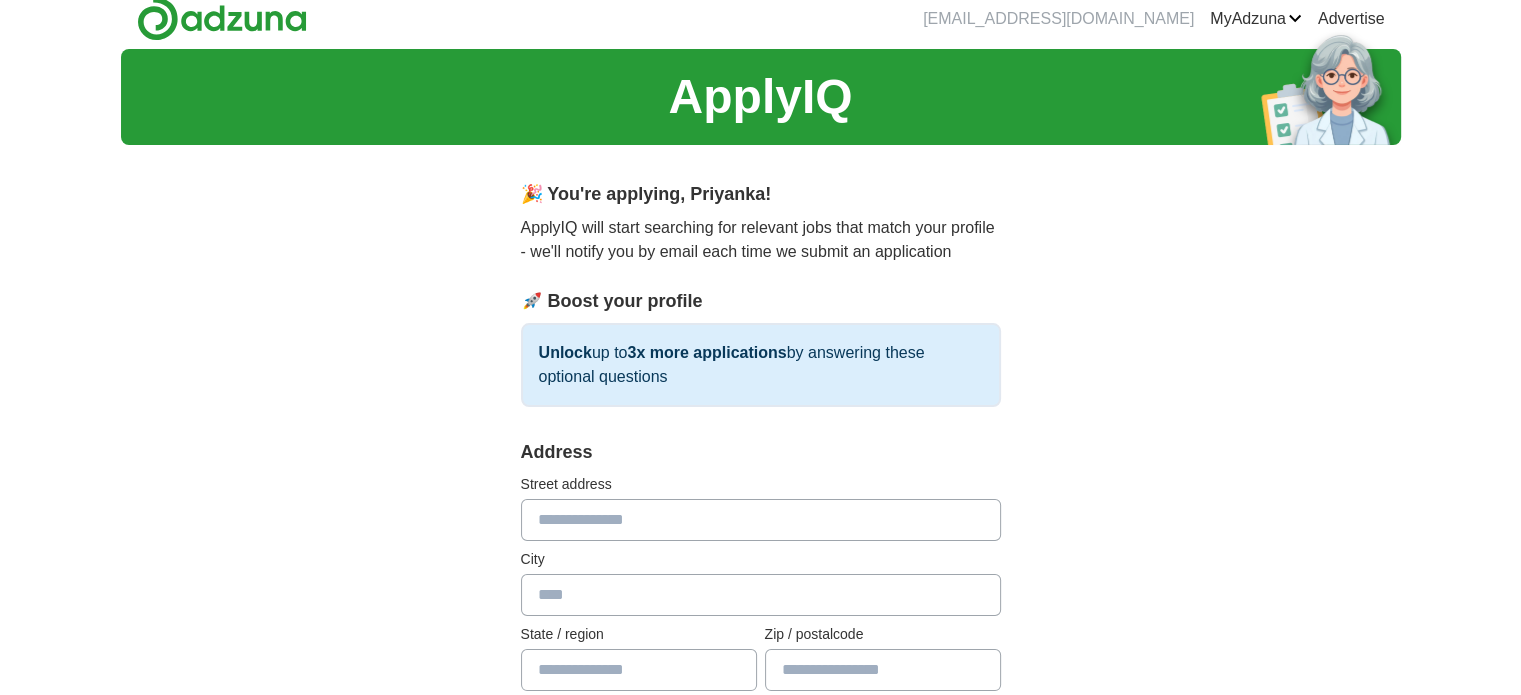 scroll, scrollTop: 0, scrollLeft: 0, axis: both 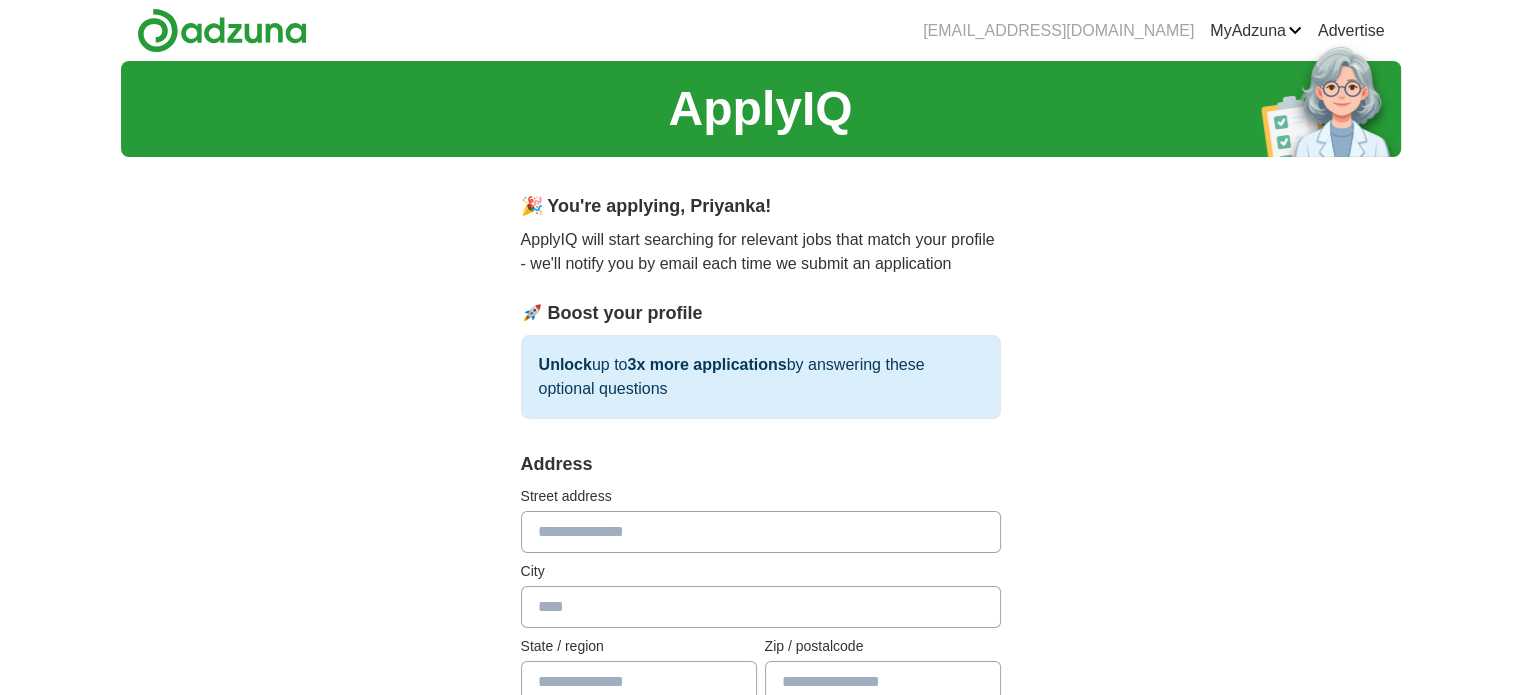 click at bounding box center (761, 532) 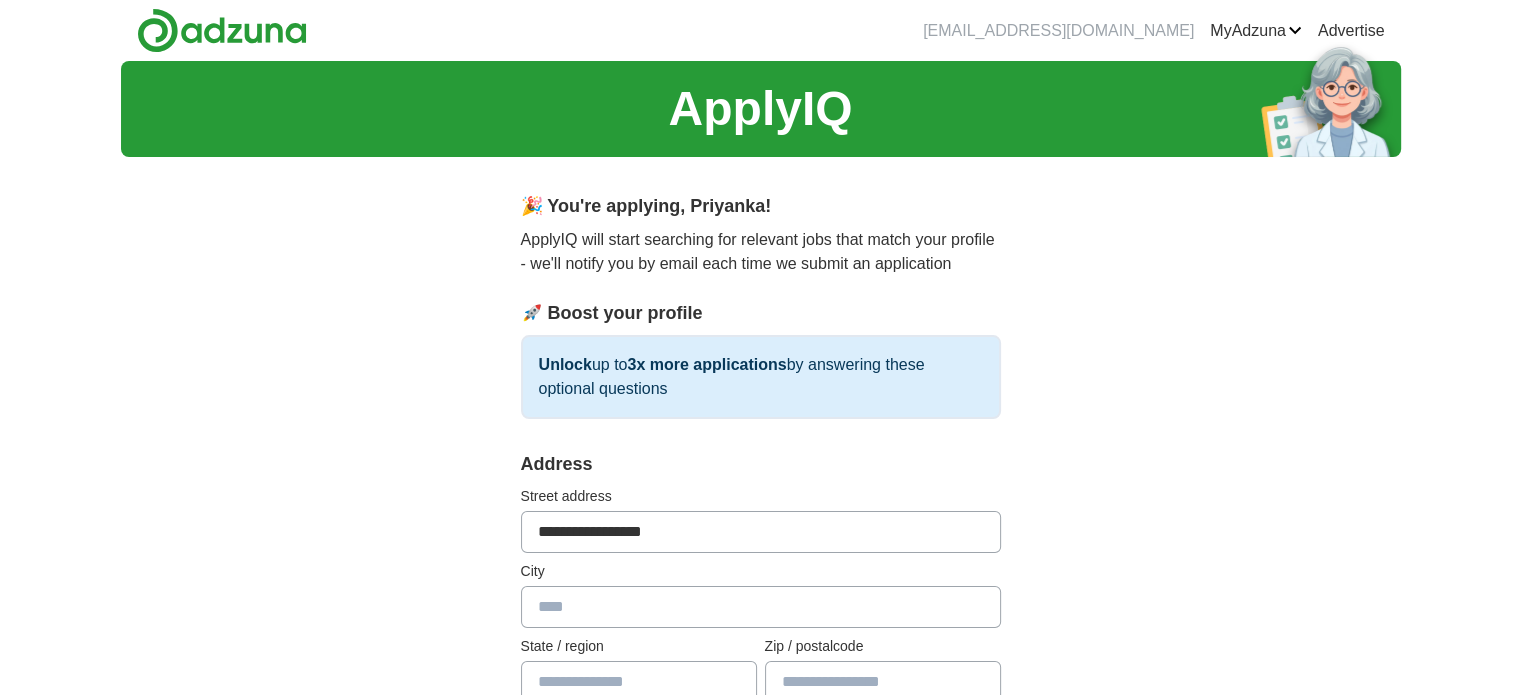 type on "********" 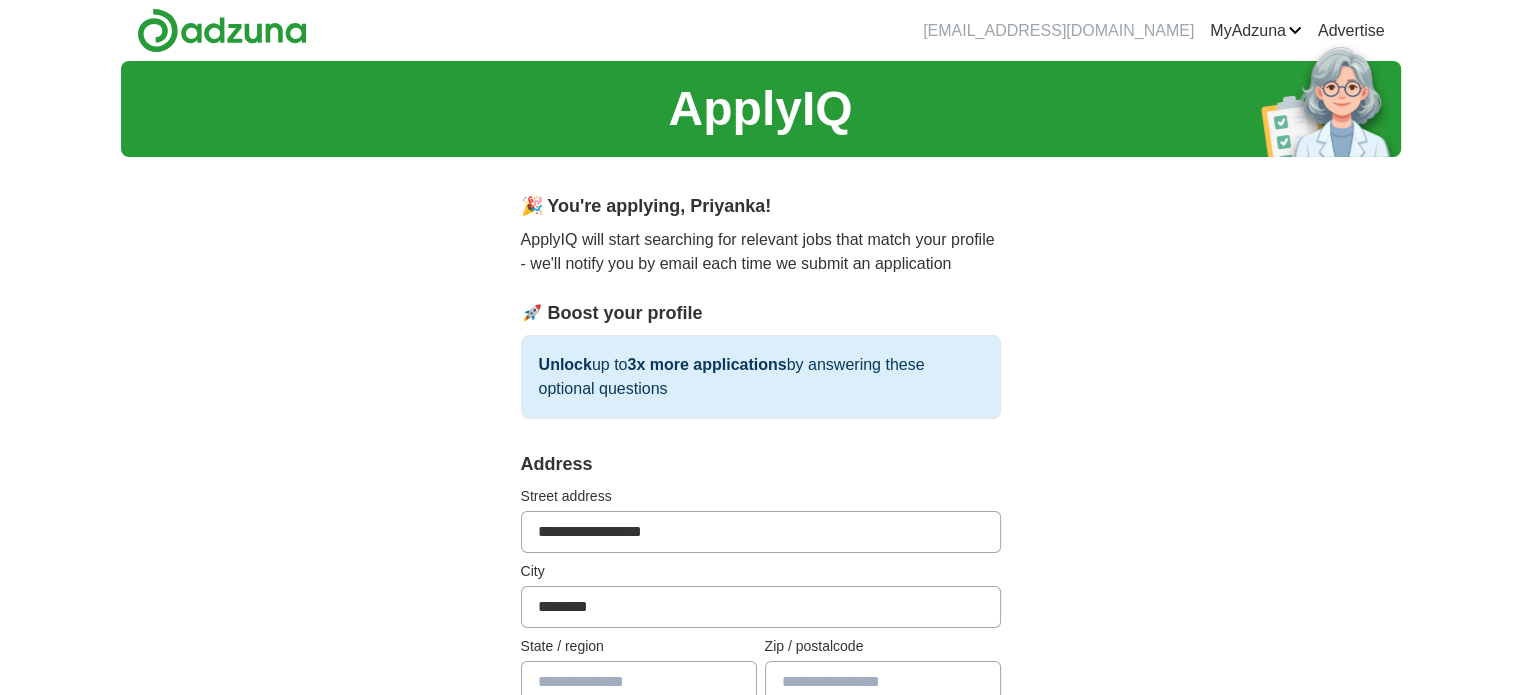 type on "**********" 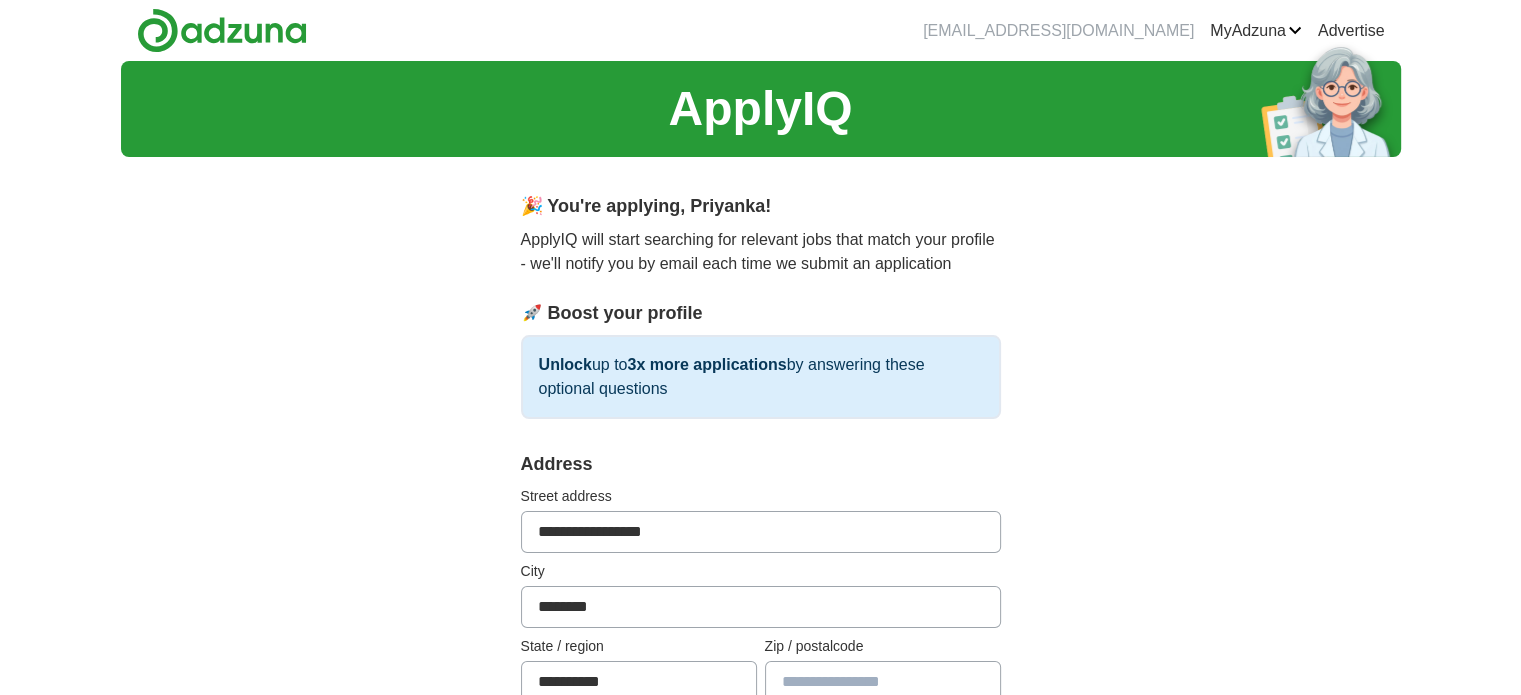 type on "*****" 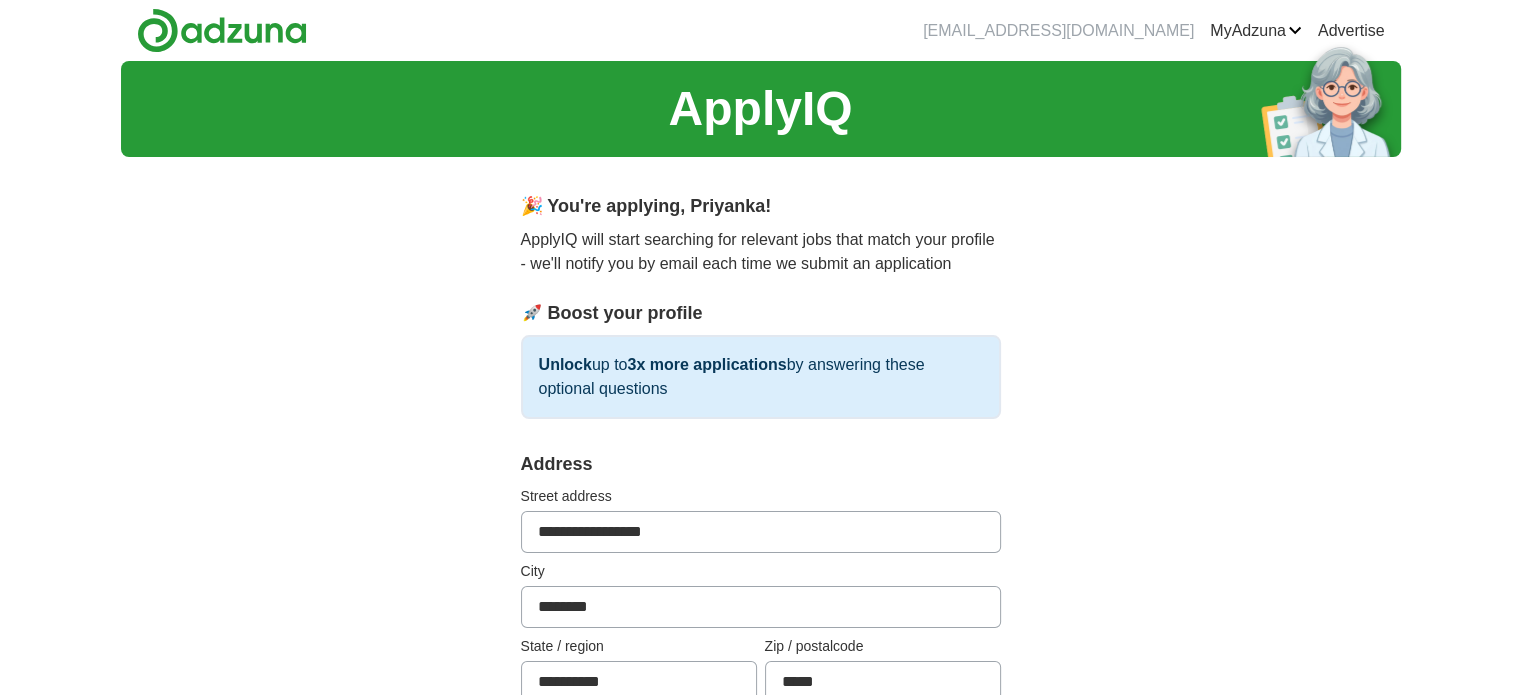 scroll, scrollTop: 608, scrollLeft: 0, axis: vertical 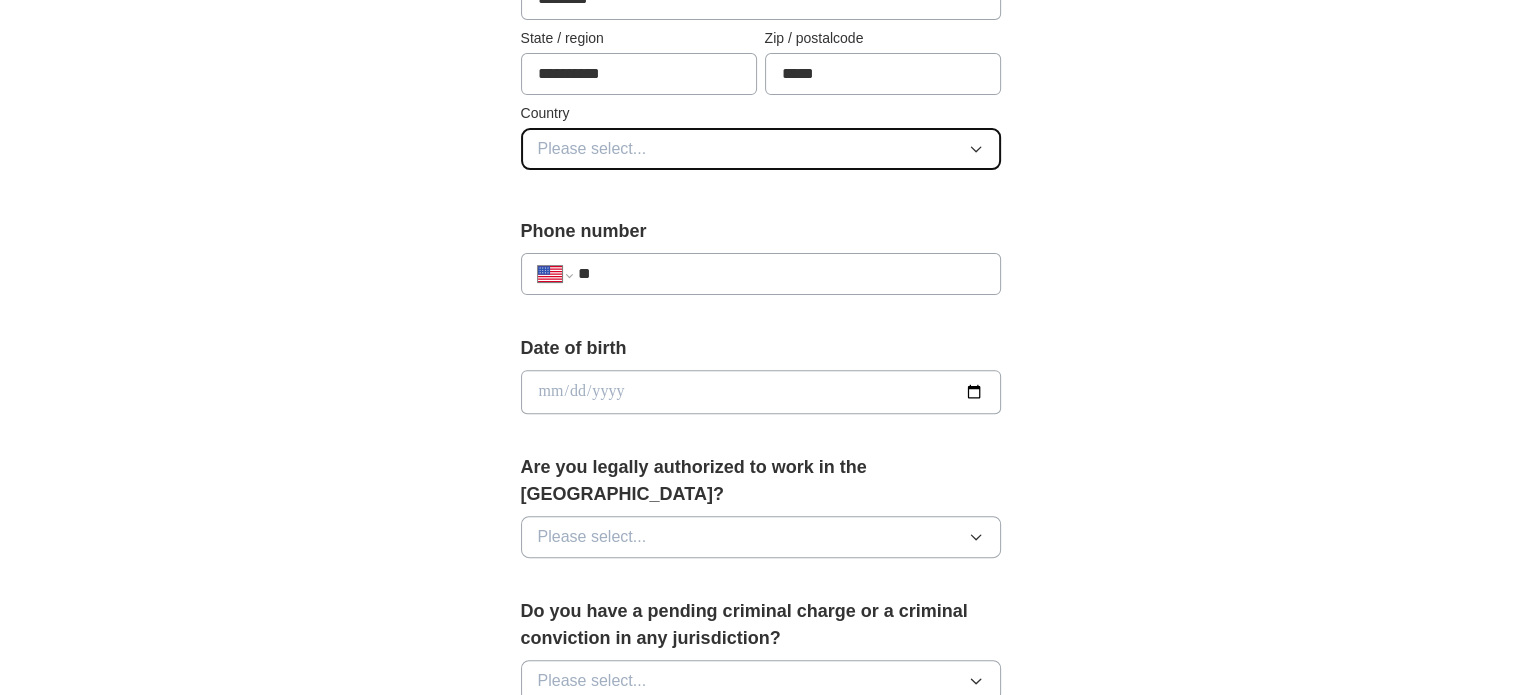 click on "Please select..." at bounding box center (761, 149) 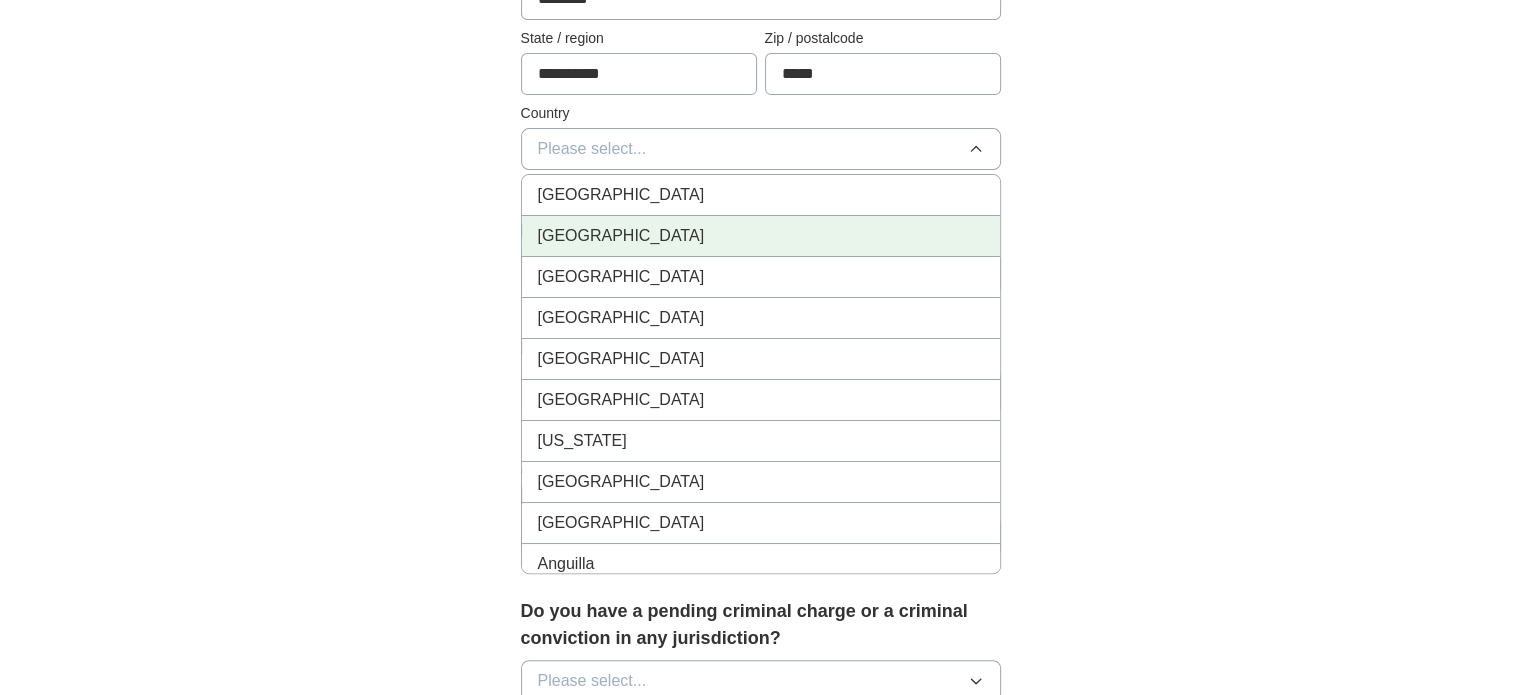 click on "[GEOGRAPHIC_DATA]" at bounding box center [761, 236] 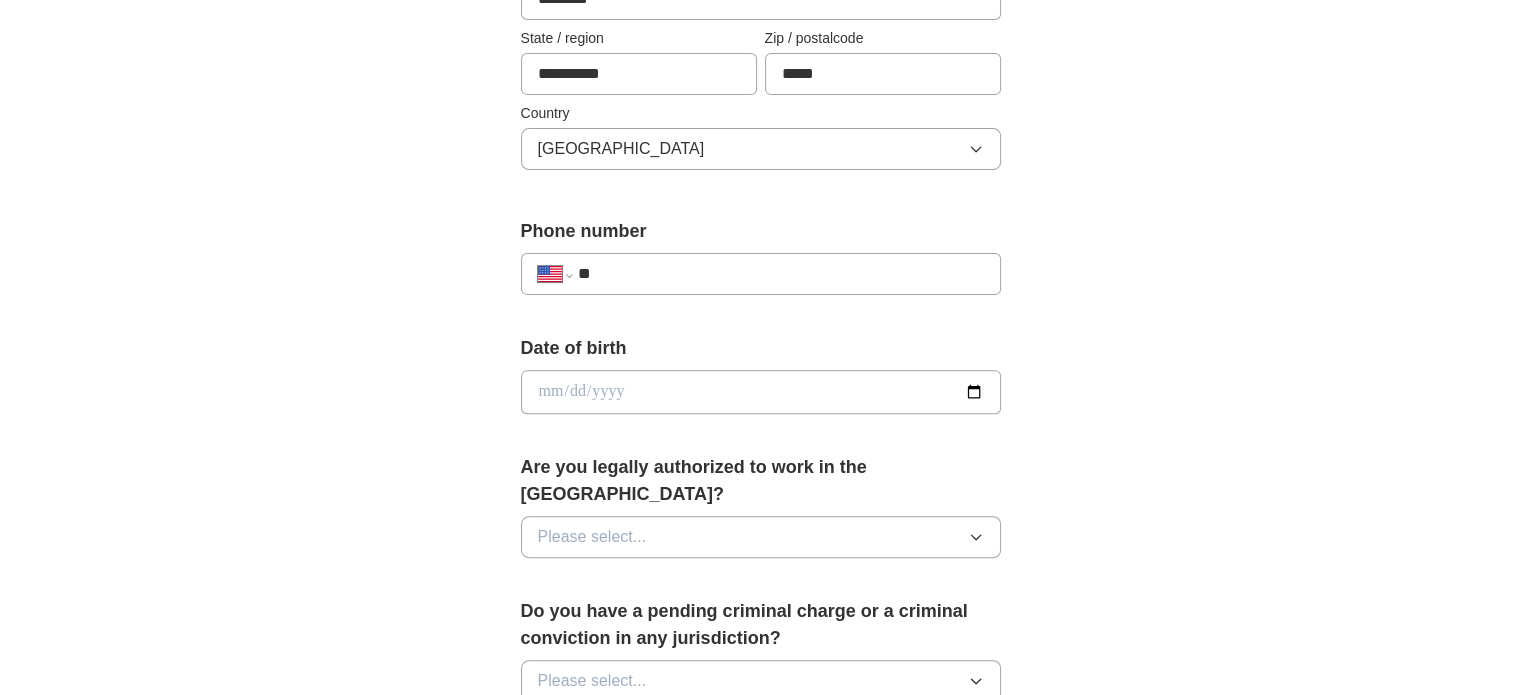 click on "**" at bounding box center [780, 274] 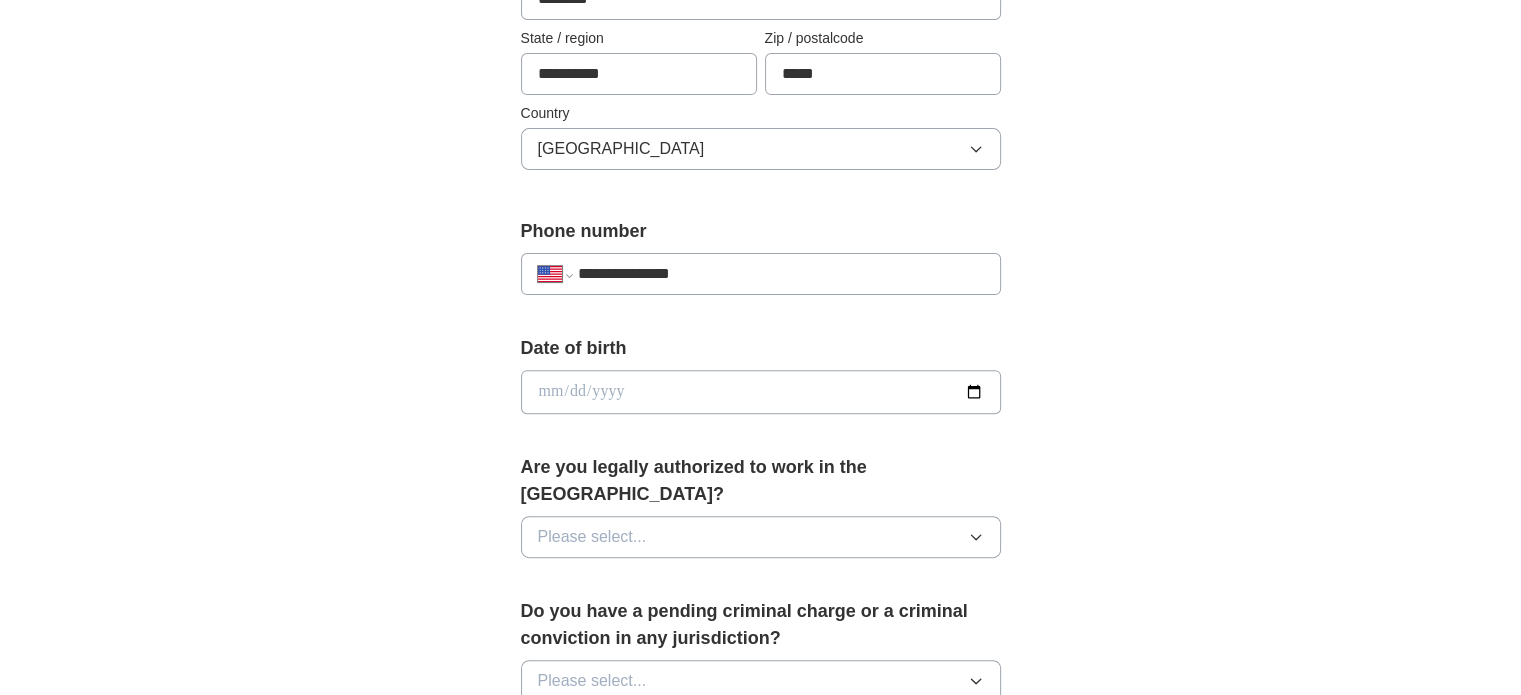 type on "**********" 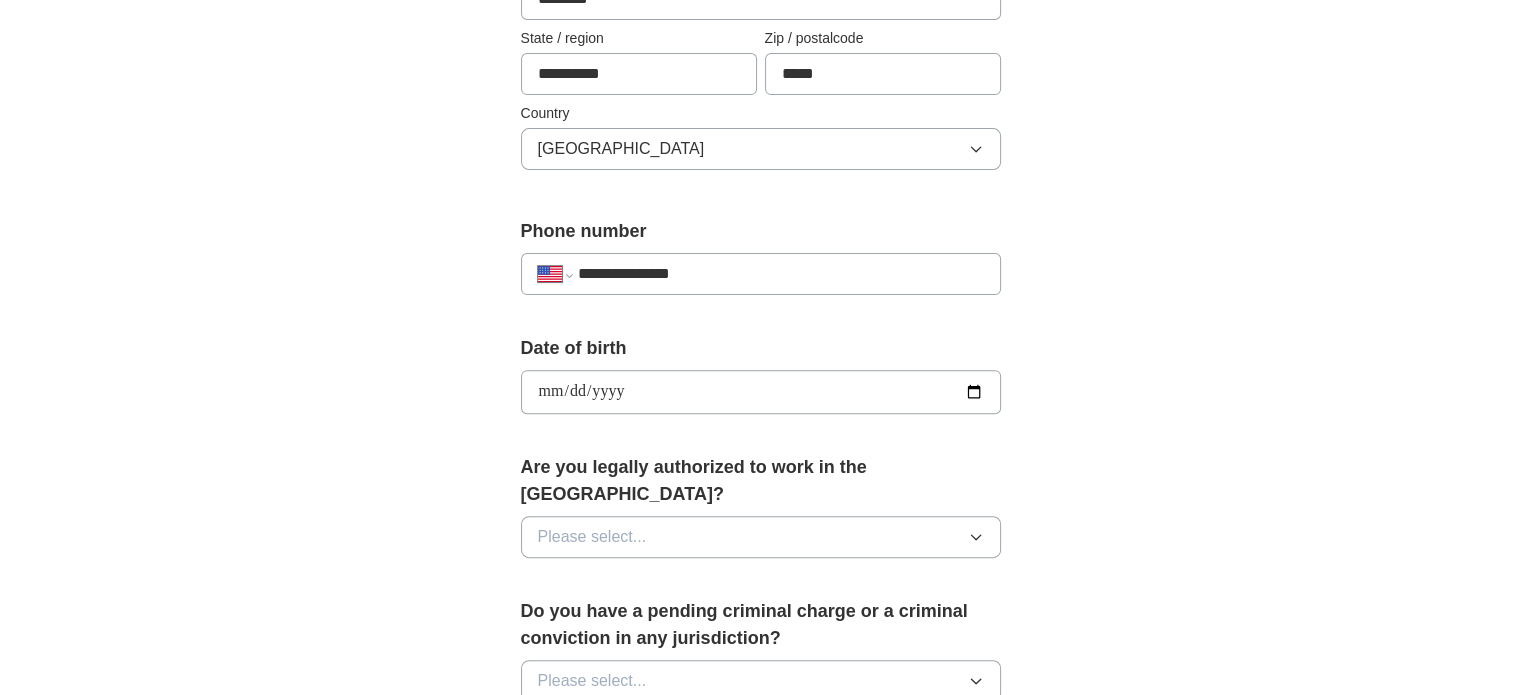 type on "**********" 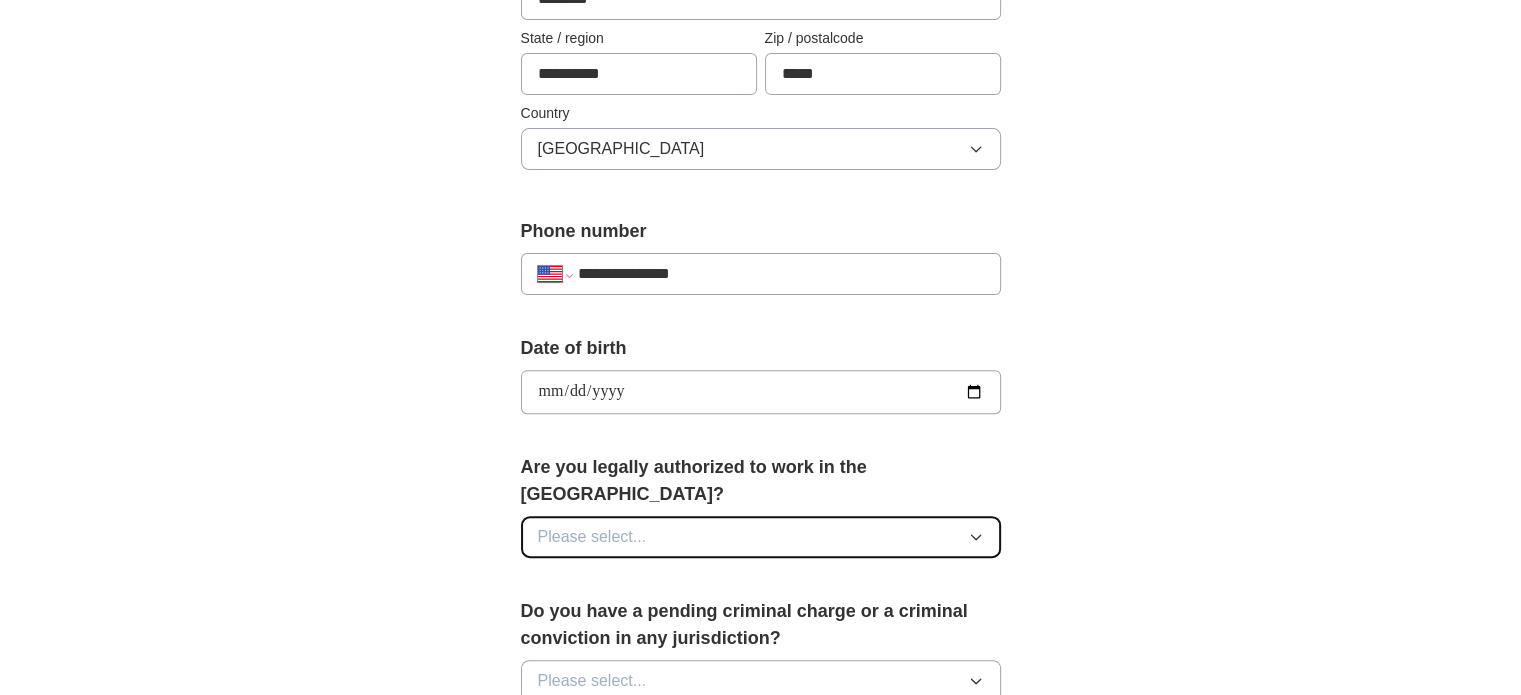click on "Please select..." at bounding box center (761, 537) 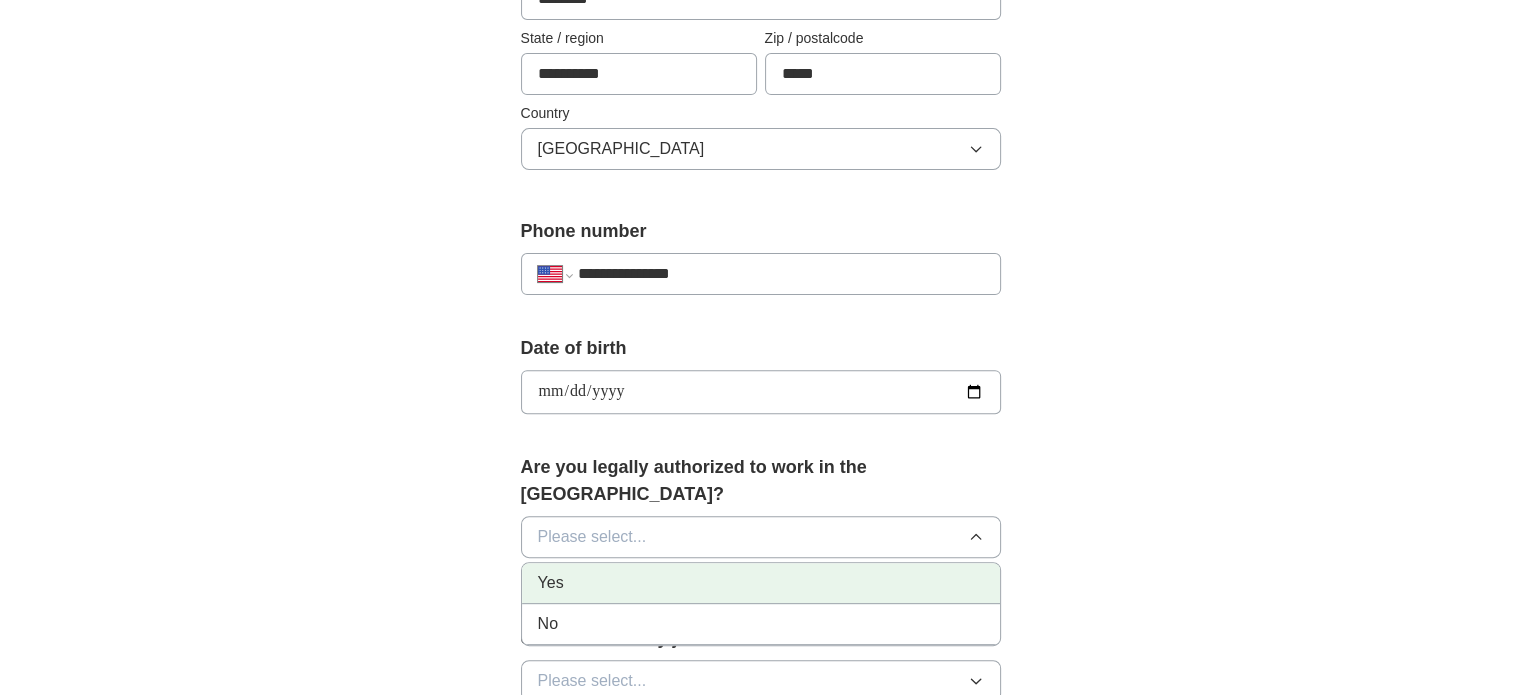 click on "Yes" at bounding box center (761, 583) 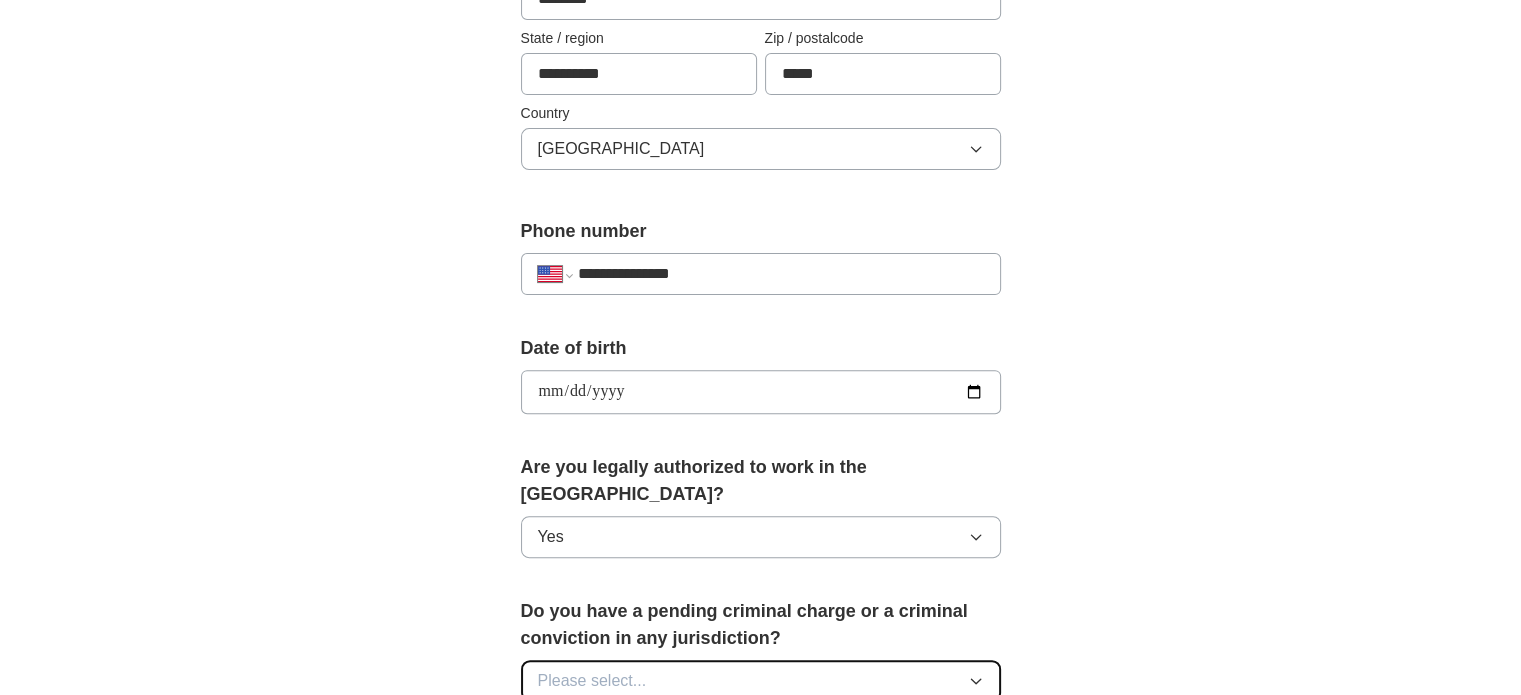 click on "Please select..." at bounding box center (761, 681) 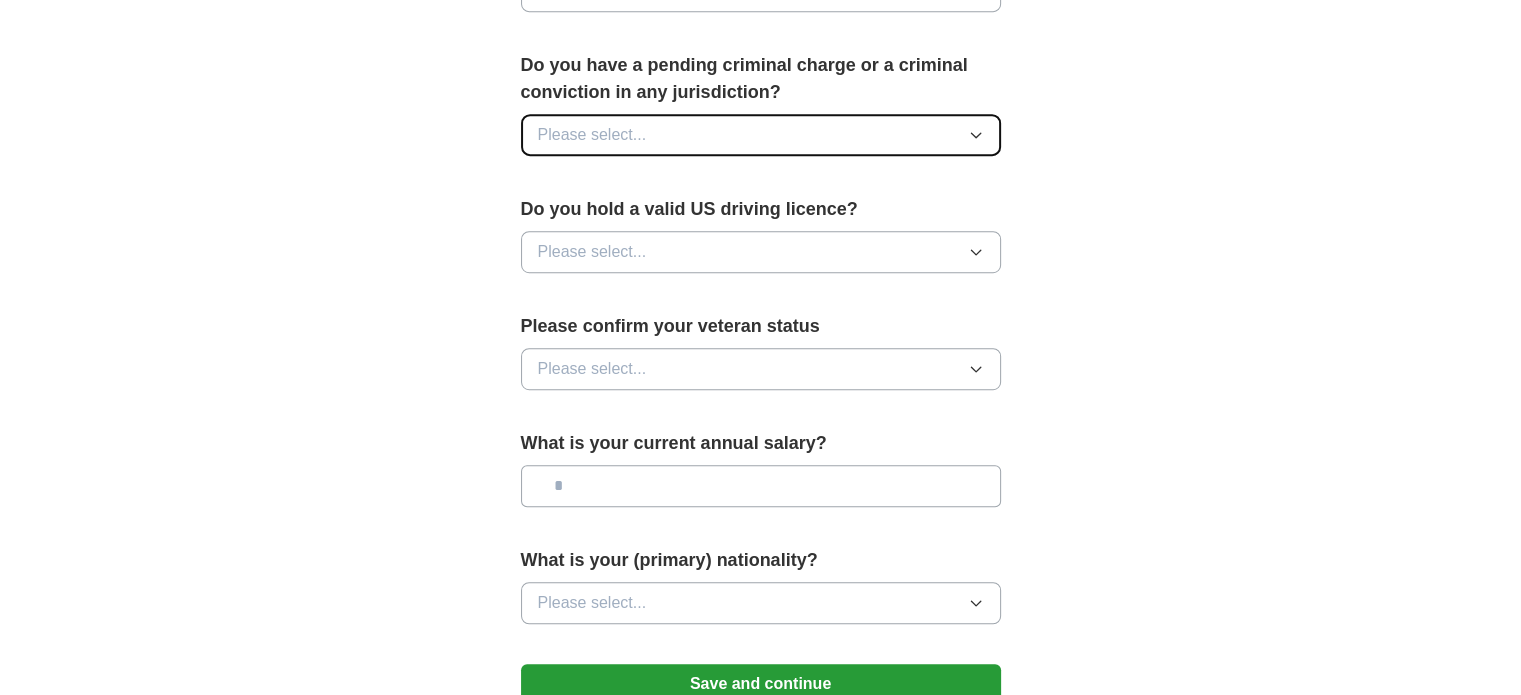 scroll, scrollTop: 1180, scrollLeft: 0, axis: vertical 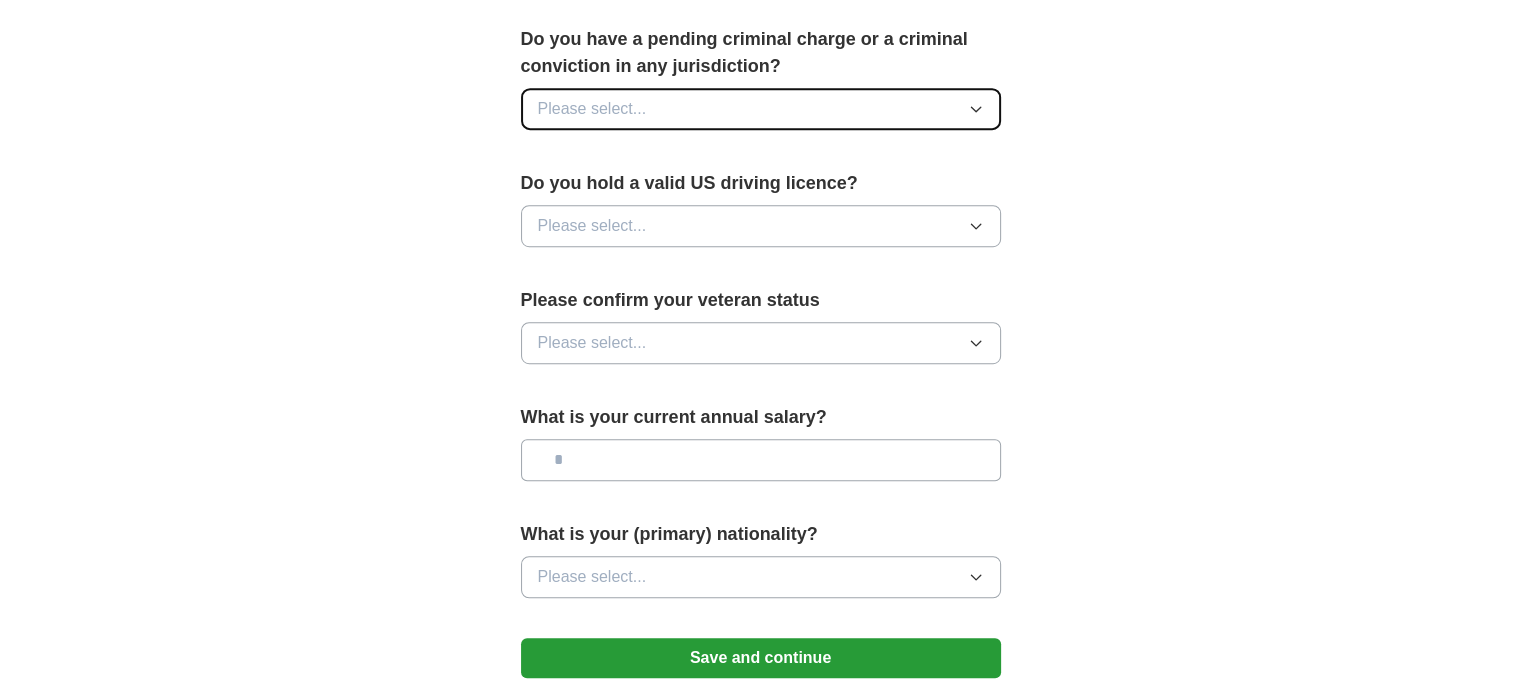 click on "Please select..." at bounding box center [761, 109] 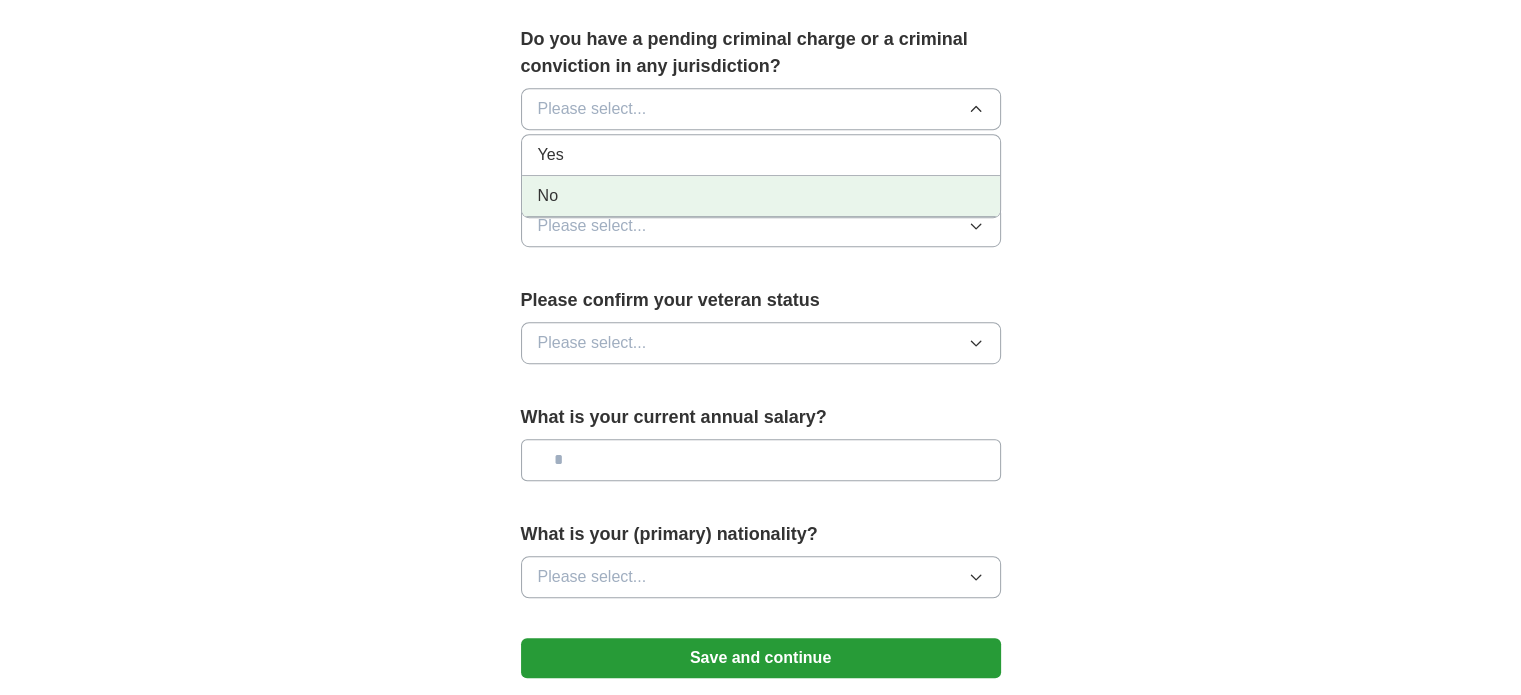 click on "No" at bounding box center [761, 196] 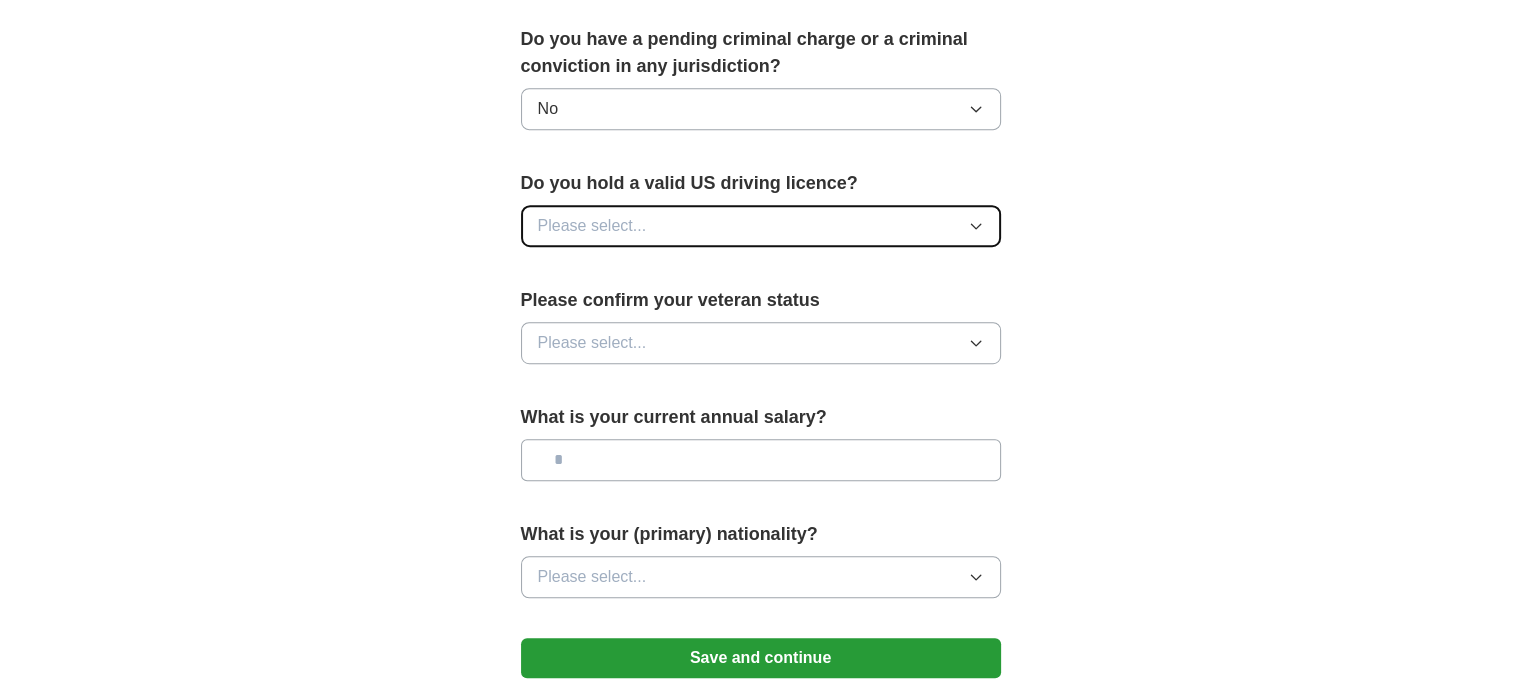 click on "Please select..." at bounding box center (761, 226) 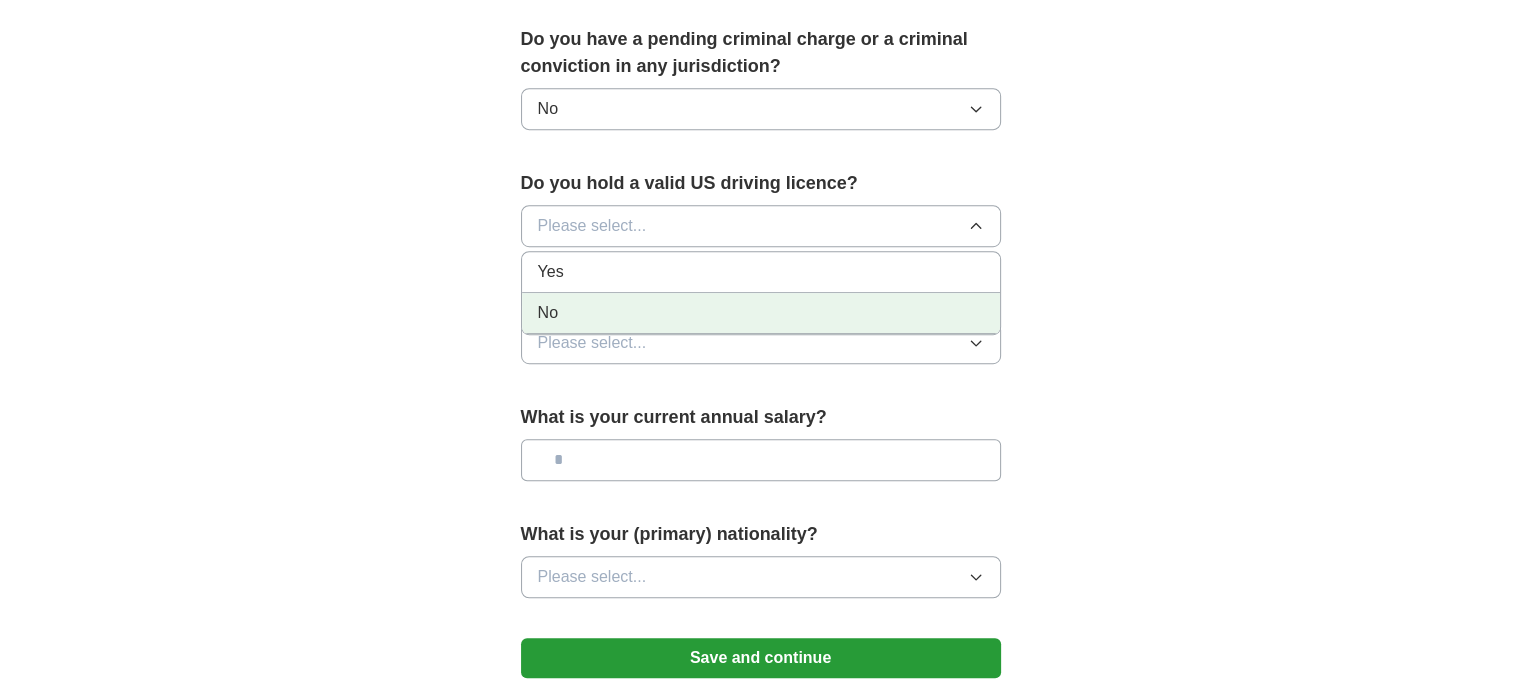 click on "No" at bounding box center (761, 313) 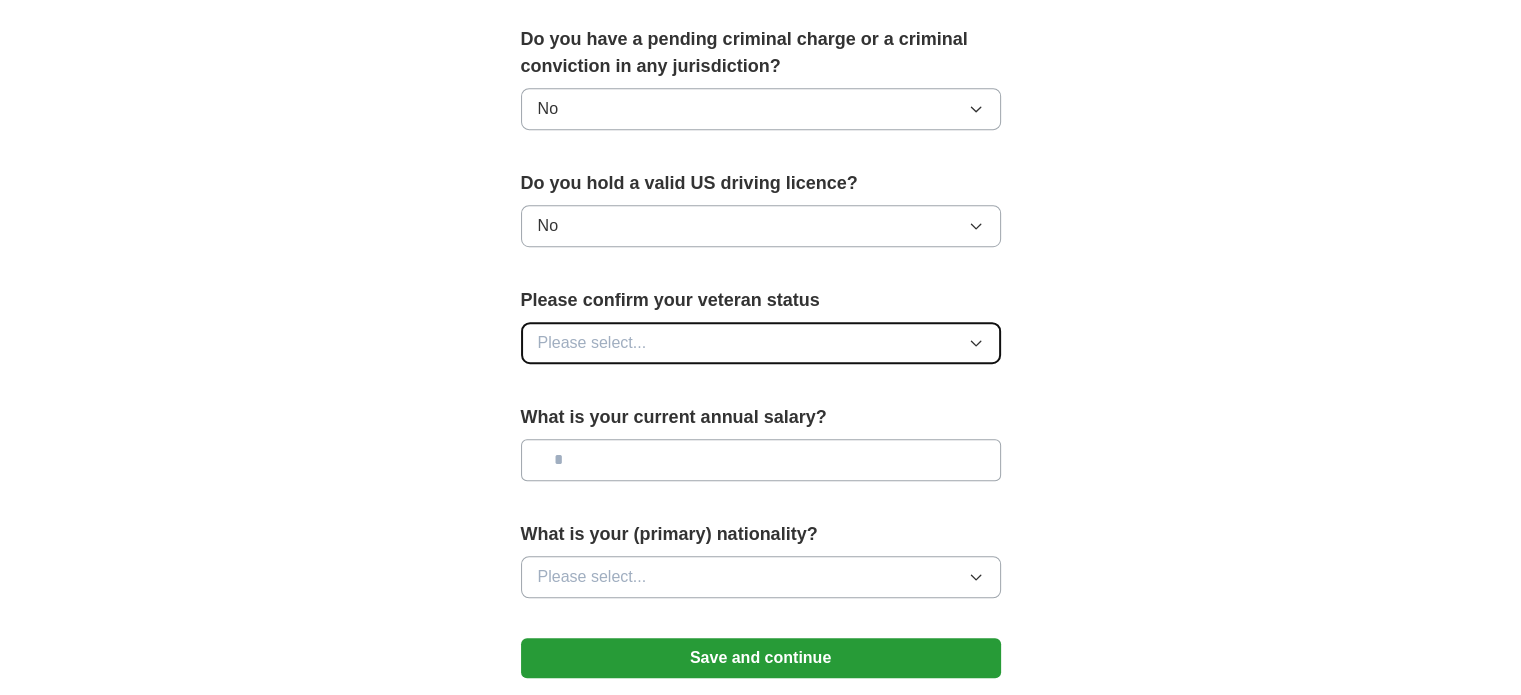 click on "Please select..." at bounding box center [592, 343] 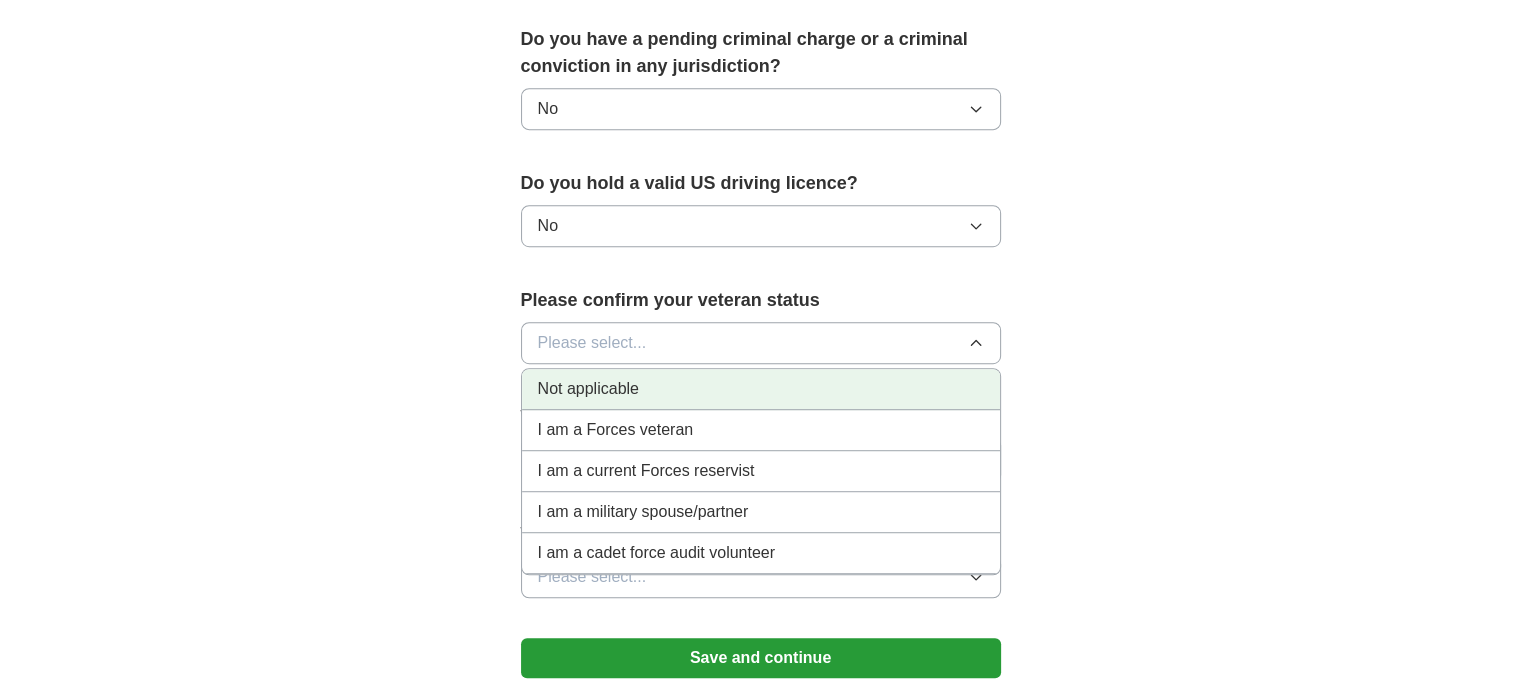 click on "Not applicable" at bounding box center (588, 389) 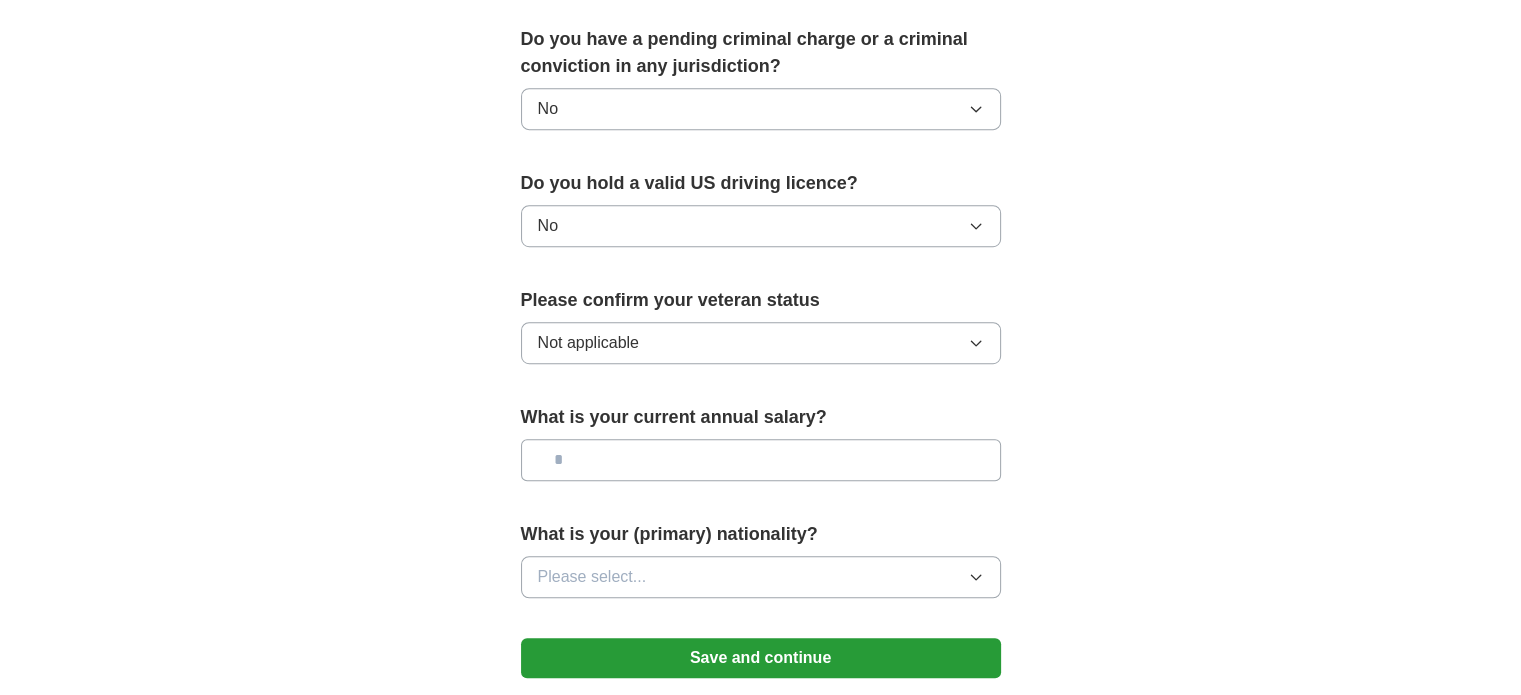 click at bounding box center [761, 460] 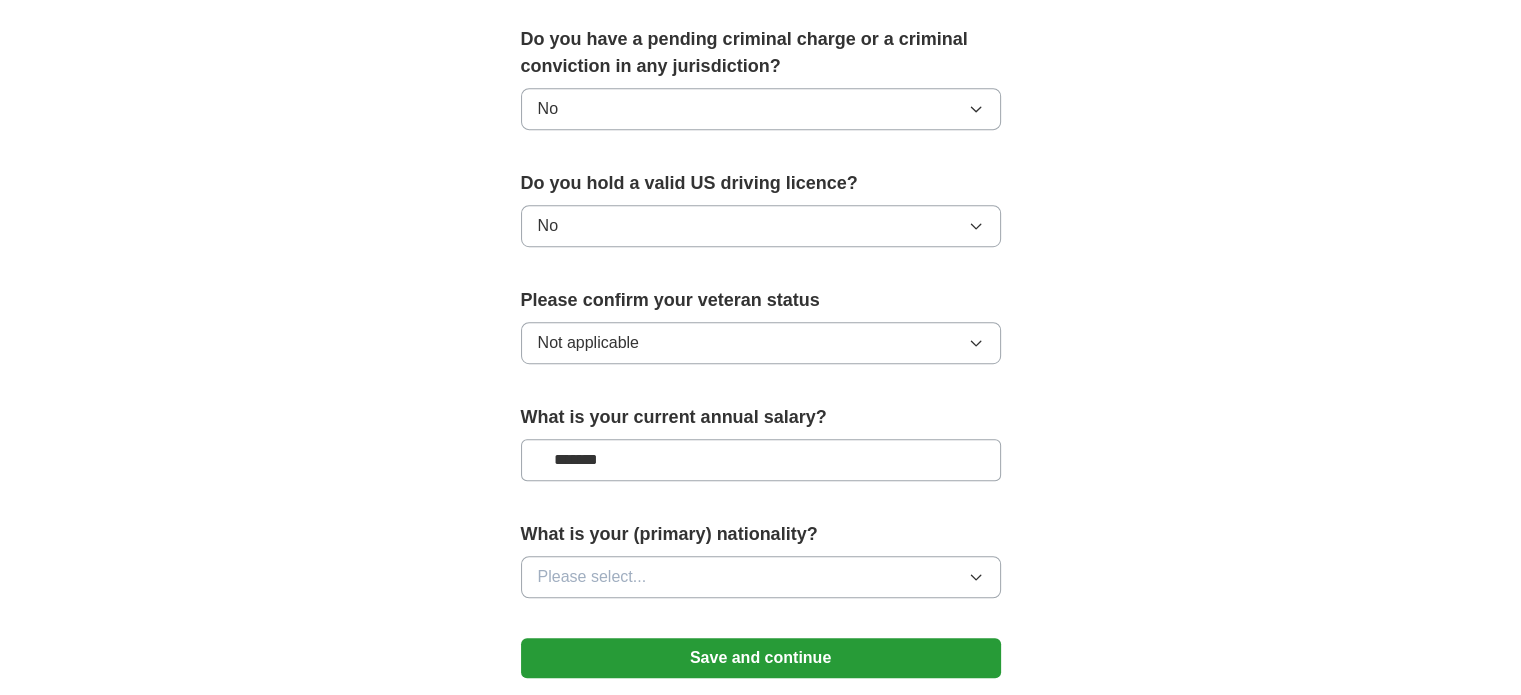 type on "*******" 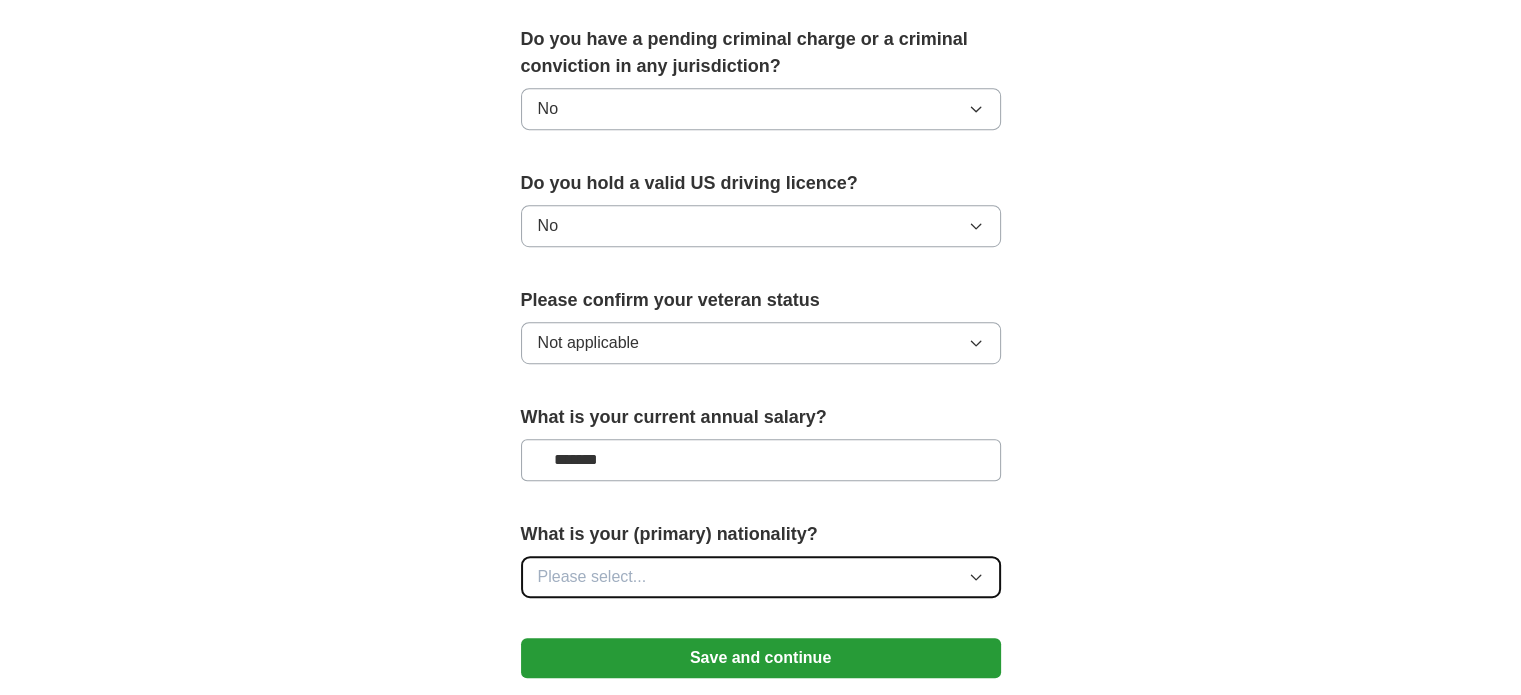 click on "Please select..." at bounding box center (761, 577) 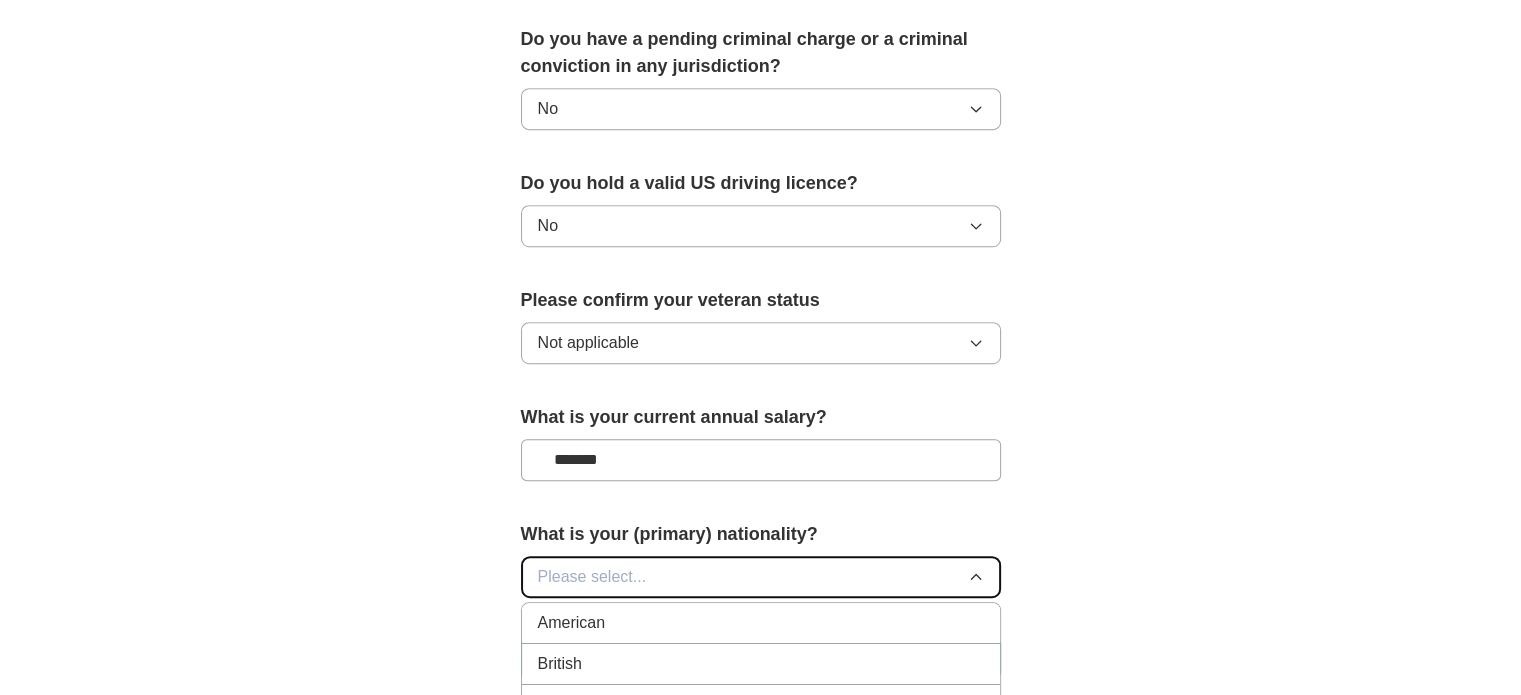 type 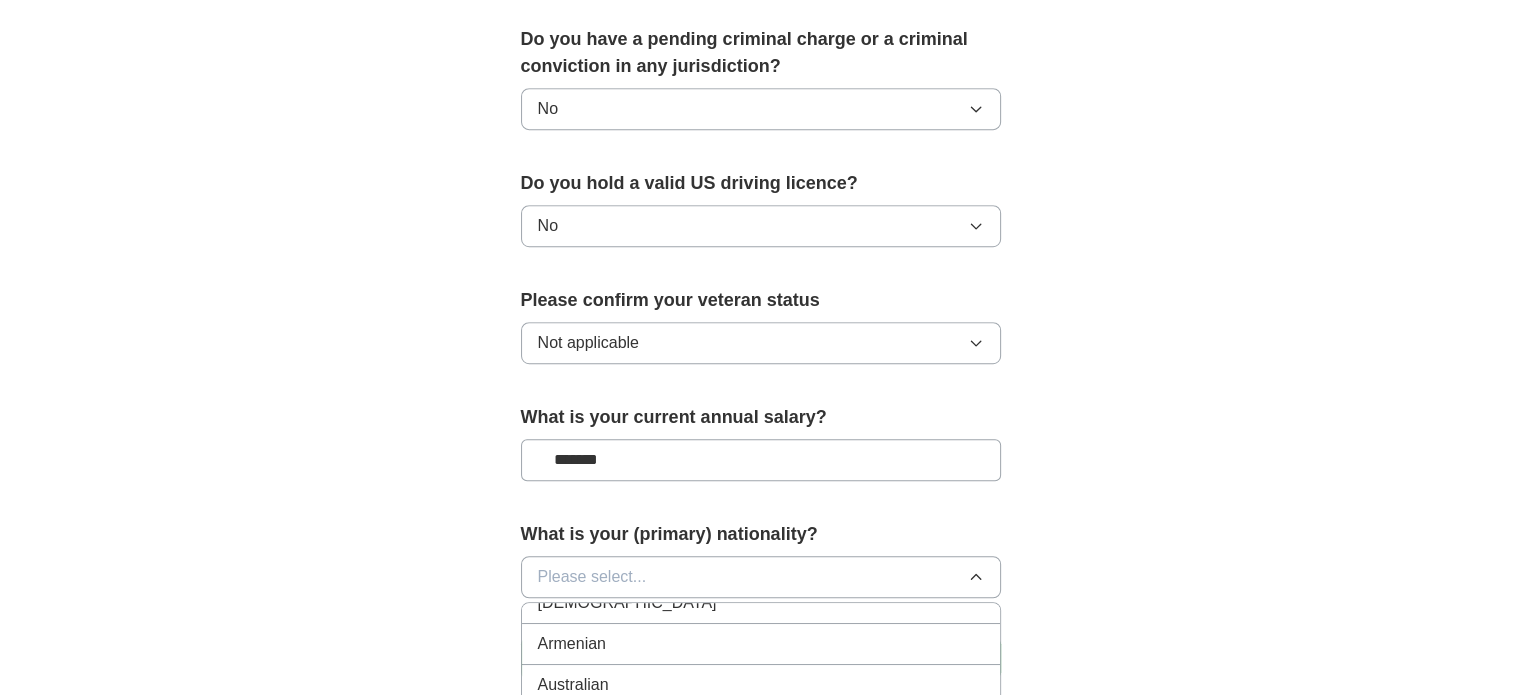 click on "American British Afghan Albanian Algerian [GEOGRAPHIC_DATA] [GEOGRAPHIC_DATA][DEMOGRAPHIC_DATA] Argentinean Armenian Australian Austrian Azerbaijani Bahamian [GEOGRAPHIC_DATA] [GEOGRAPHIC_DATA] [GEOGRAPHIC_DATA] Batswana [GEOGRAPHIC_DATA] [GEOGRAPHIC_DATA] [GEOGRAPHIC_DATA] [GEOGRAPHIC_DATA] [GEOGRAPHIC_DATA] [GEOGRAPHIC_DATA] [GEOGRAPHIC_DATA] [GEOGRAPHIC_DATA] [GEOGRAPHIC_DATA] Bulgarian [GEOGRAPHIC_DATA] Burmese [GEOGRAPHIC_DATA] [GEOGRAPHIC_DATA] Cameroonian Canadian [GEOGRAPHIC_DATA] Central African [GEOGRAPHIC_DATA] [DEMOGRAPHIC_DATA] Colombian [GEOGRAPHIC_DATA] [GEOGRAPHIC_DATA] Costa Rican Croatian Cuban Cypriot [GEOGRAPHIC_DATA] Danish [GEOGRAPHIC_DATA] [GEOGRAPHIC_DATA] [GEOGRAPHIC_DATA] Timorese Ecuadorean Egyptian Emirian [GEOGRAPHIC_DATA] [GEOGRAPHIC_DATA] Estonian [GEOGRAPHIC_DATA] [DEMOGRAPHIC_DATA] Finnish French Gabonese [GEOGRAPHIC_DATA] Georgian [DEMOGRAPHIC_DATA] Greek Grenadian [GEOGRAPHIC_DATA] [GEOGRAPHIC_DATA] [GEOGRAPHIC_DATA] [GEOGRAPHIC_DATA] [GEOGRAPHIC_DATA] Herzegovinian Honduran [DEMOGRAPHIC_DATA] [DEMOGRAPHIC_DATA] Iranian [DEMOGRAPHIC_DATA] [DEMOGRAPHIC_DATA] Ivorian [DEMOGRAPHIC_DATA] Jordanian Kazakhstani Kenyan Kittian and Nevisian Kuwaiti Kyrgyz Laotian Latvian [DEMOGRAPHIC_DATA] Libyan Liechtensteiner Lithuanian Luxembourger Macedonian Malagasy Malawian [DEMOGRAPHIC_DATA]" at bounding box center (761, 802) 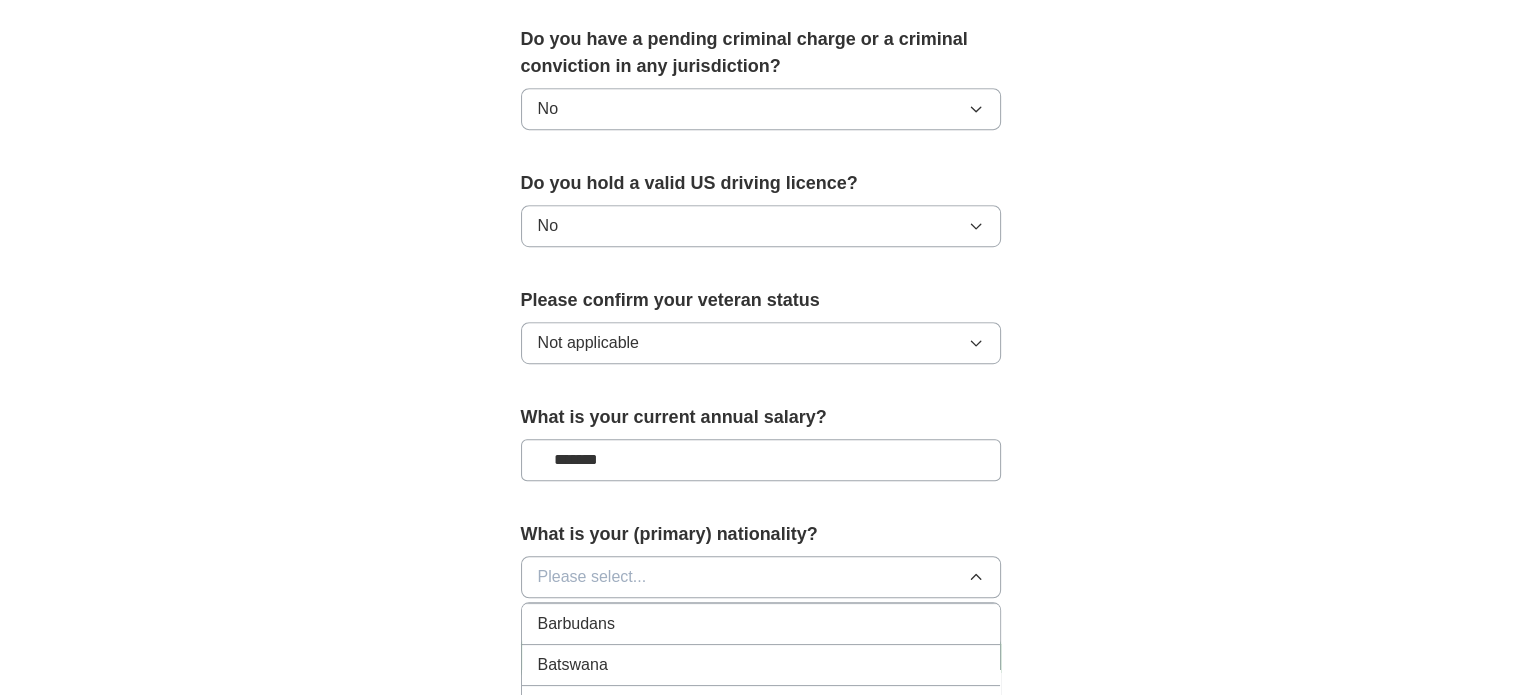click on "American British Afghan Albanian Algerian [GEOGRAPHIC_DATA] [GEOGRAPHIC_DATA][DEMOGRAPHIC_DATA] Argentinean Armenian Australian Austrian Azerbaijani Bahamian [GEOGRAPHIC_DATA] [GEOGRAPHIC_DATA] [GEOGRAPHIC_DATA] Batswana [GEOGRAPHIC_DATA] [GEOGRAPHIC_DATA] [GEOGRAPHIC_DATA] [GEOGRAPHIC_DATA] [GEOGRAPHIC_DATA] [GEOGRAPHIC_DATA] [GEOGRAPHIC_DATA] [GEOGRAPHIC_DATA] [GEOGRAPHIC_DATA] Bulgarian [GEOGRAPHIC_DATA] Burmese [GEOGRAPHIC_DATA] [GEOGRAPHIC_DATA] Cameroonian Canadian [GEOGRAPHIC_DATA] Central African [GEOGRAPHIC_DATA] [DEMOGRAPHIC_DATA] Colombian [GEOGRAPHIC_DATA] [GEOGRAPHIC_DATA] Costa Rican Croatian Cuban Cypriot [GEOGRAPHIC_DATA] Danish [GEOGRAPHIC_DATA] [GEOGRAPHIC_DATA] [GEOGRAPHIC_DATA] Timorese Ecuadorean Egyptian Emirian [GEOGRAPHIC_DATA] [GEOGRAPHIC_DATA] Estonian [GEOGRAPHIC_DATA] [DEMOGRAPHIC_DATA] Finnish French Gabonese [GEOGRAPHIC_DATA] Georgian [DEMOGRAPHIC_DATA] Greek Grenadian [GEOGRAPHIC_DATA] [GEOGRAPHIC_DATA] [GEOGRAPHIC_DATA] [GEOGRAPHIC_DATA] [GEOGRAPHIC_DATA] Herzegovinian Honduran [DEMOGRAPHIC_DATA] [DEMOGRAPHIC_DATA] Iranian [DEMOGRAPHIC_DATA] [DEMOGRAPHIC_DATA] Ivorian [DEMOGRAPHIC_DATA] Jordanian Kazakhstani Kenyan Kittian and Nevisian Kuwaiti Kyrgyz Laotian Latvian [DEMOGRAPHIC_DATA] Libyan Liechtensteiner Lithuanian Luxembourger Macedonian Malagasy Malawian [DEMOGRAPHIC_DATA]" at bounding box center (761, 802) 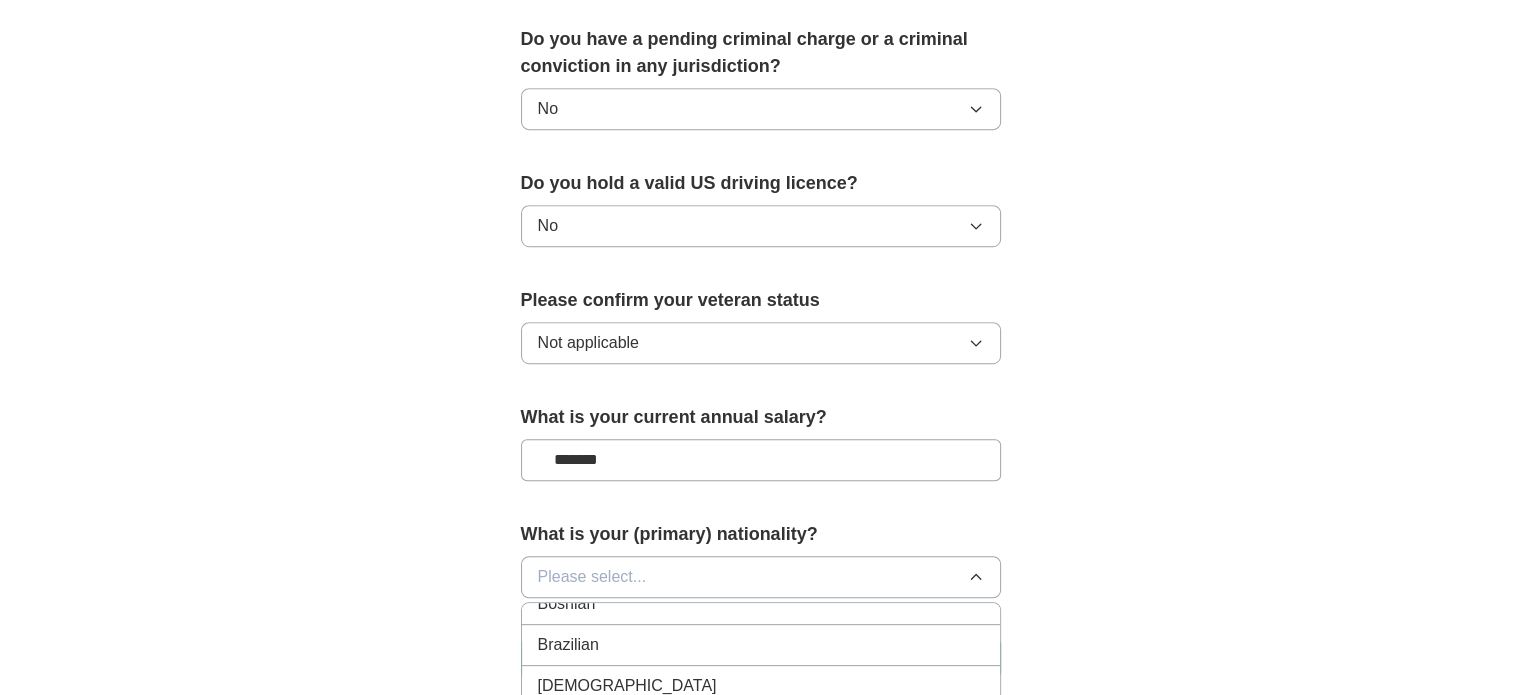 click on "American British Afghan Albanian Algerian [GEOGRAPHIC_DATA] [GEOGRAPHIC_DATA][DEMOGRAPHIC_DATA] Argentinean Armenian Australian Austrian Azerbaijani Bahamian [GEOGRAPHIC_DATA] [GEOGRAPHIC_DATA] [GEOGRAPHIC_DATA] Batswana [GEOGRAPHIC_DATA] [GEOGRAPHIC_DATA] [GEOGRAPHIC_DATA] [GEOGRAPHIC_DATA] [GEOGRAPHIC_DATA] [GEOGRAPHIC_DATA] [GEOGRAPHIC_DATA] [GEOGRAPHIC_DATA] [GEOGRAPHIC_DATA] Bulgarian [GEOGRAPHIC_DATA] Burmese [GEOGRAPHIC_DATA] [GEOGRAPHIC_DATA] Cameroonian Canadian [GEOGRAPHIC_DATA] Central African [GEOGRAPHIC_DATA] [DEMOGRAPHIC_DATA] Colombian [GEOGRAPHIC_DATA] [GEOGRAPHIC_DATA] Costa Rican Croatian Cuban Cypriot [GEOGRAPHIC_DATA] Danish [GEOGRAPHIC_DATA] [GEOGRAPHIC_DATA] [GEOGRAPHIC_DATA] Timorese Ecuadorean Egyptian Emirian [GEOGRAPHIC_DATA] [GEOGRAPHIC_DATA] Estonian [GEOGRAPHIC_DATA] [DEMOGRAPHIC_DATA] Finnish French Gabonese [GEOGRAPHIC_DATA] Georgian [DEMOGRAPHIC_DATA] Greek Grenadian [GEOGRAPHIC_DATA] [GEOGRAPHIC_DATA] [GEOGRAPHIC_DATA] [GEOGRAPHIC_DATA] [GEOGRAPHIC_DATA] Herzegovinian Honduran [DEMOGRAPHIC_DATA] [DEMOGRAPHIC_DATA] Iranian [DEMOGRAPHIC_DATA] [DEMOGRAPHIC_DATA] Ivorian [DEMOGRAPHIC_DATA] Jordanian Kazakhstani Kenyan Kittian and Nevisian Kuwaiti Kyrgyz Laotian Latvian [DEMOGRAPHIC_DATA] Libyan Liechtensteiner Lithuanian Luxembourger Macedonian Malagasy Malawian [DEMOGRAPHIC_DATA]" at bounding box center [761, 802] 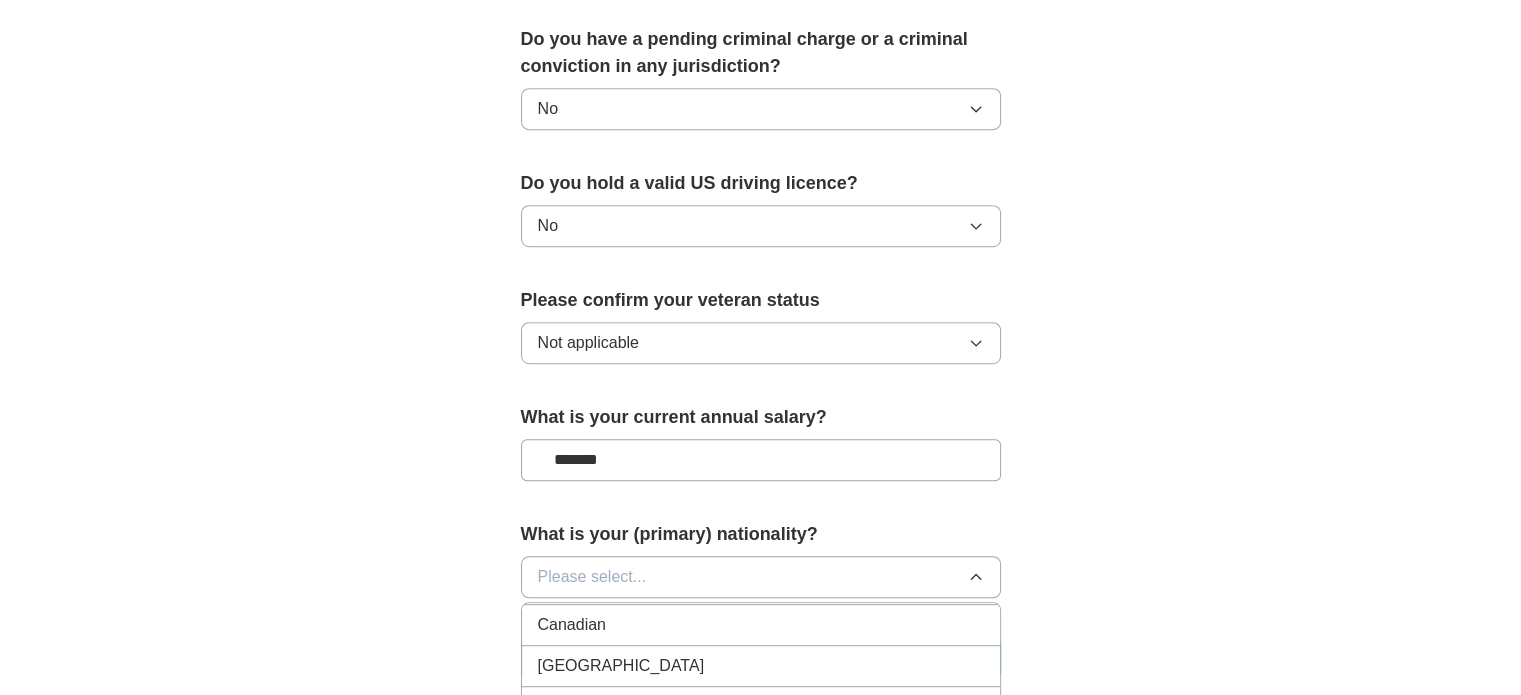 click on "American British Afghan Albanian Algerian [GEOGRAPHIC_DATA] [GEOGRAPHIC_DATA][DEMOGRAPHIC_DATA] Argentinean Armenian Australian Austrian Azerbaijani Bahamian [GEOGRAPHIC_DATA] [GEOGRAPHIC_DATA] [GEOGRAPHIC_DATA] Batswana [GEOGRAPHIC_DATA] [GEOGRAPHIC_DATA] [GEOGRAPHIC_DATA] [GEOGRAPHIC_DATA] [GEOGRAPHIC_DATA] [GEOGRAPHIC_DATA] [GEOGRAPHIC_DATA] [GEOGRAPHIC_DATA] [GEOGRAPHIC_DATA] Bulgarian [GEOGRAPHIC_DATA] Burmese [GEOGRAPHIC_DATA] [GEOGRAPHIC_DATA] Cameroonian Canadian [GEOGRAPHIC_DATA] Central African [GEOGRAPHIC_DATA] [DEMOGRAPHIC_DATA] Colombian [GEOGRAPHIC_DATA] [GEOGRAPHIC_DATA] Costa Rican Croatian Cuban Cypriot [GEOGRAPHIC_DATA] Danish [GEOGRAPHIC_DATA] [GEOGRAPHIC_DATA] [GEOGRAPHIC_DATA] Timorese Ecuadorean Egyptian Emirian [GEOGRAPHIC_DATA] [GEOGRAPHIC_DATA] Estonian [GEOGRAPHIC_DATA] [DEMOGRAPHIC_DATA] Finnish French Gabonese [GEOGRAPHIC_DATA] Georgian [DEMOGRAPHIC_DATA] Greek Grenadian [GEOGRAPHIC_DATA] [GEOGRAPHIC_DATA] [GEOGRAPHIC_DATA] [GEOGRAPHIC_DATA] [GEOGRAPHIC_DATA] Herzegovinian Honduran [DEMOGRAPHIC_DATA] [DEMOGRAPHIC_DATA] Iranian [DEMOGRAPHIC_DATA] [DEMOGRAPHIC_DATA] Ivorian [DEMOGRAPHIC_DATA] Jordanian Kazakhstani Kenyan Kittian and Nevisian Kuwaiti Kyrgyz Laotian Latvian [DEMOGRAPHIC_DATA] Libyan Liechtensteiner Lithuanian Luxembourger Macedonian Malagasy Malawian [DEMOGRAPHIC_DATA]" at bounding box center [761, 802] 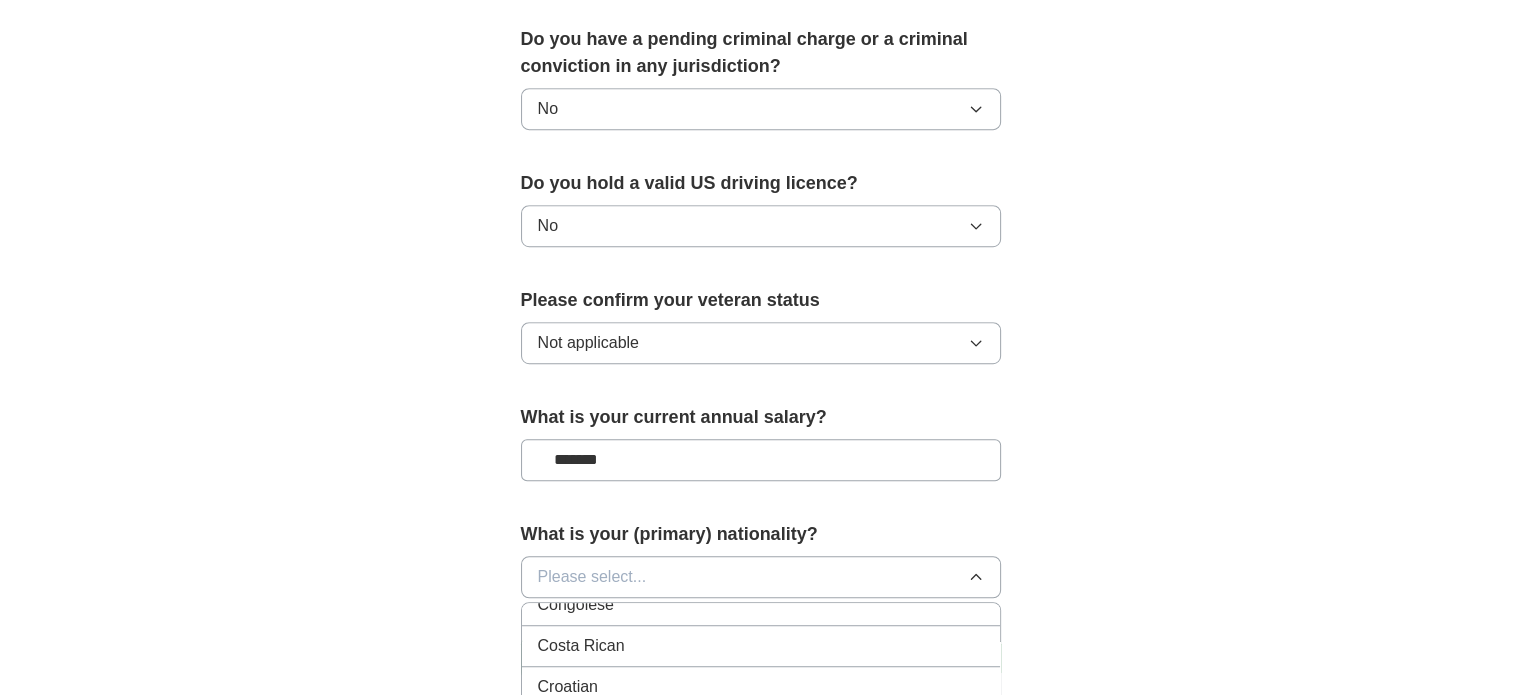 click on "American British Afghan Albanian Algerian [GEOGRAPHIC_DATA] [GEOGRAPHIC_DATA][DEMOGRAPHIC_DATA] Argentinean Armenian Australian Austrian Azerbaijani Bahamian [GEOGRAPHIC_DATA] [GEOGRAPHIC_DATA] [GEOGRAPHIC_DATA] Batswana [GEOGRAPHIC_DATA] [GEOGRAPHIC_DATA] [GEOGRAPHIC_DATA] [GEOGRAPHIC_DATA] [GEOGRAPHIC_DATA] [GEOGRAPHIC_DATA] [GEOGRAPHIC_DATA] [GEOGRAPHIC_DATA] [GEOGRAPHIC_DATA] Bulgarian [GEOGRAPHIC_DATA] Burmese [GEOGRAPHIC_DATA] [GEOGRAPHIC_DATA] Cameroonian Canadian [GEOGRAPHIC_DATA] Central African [GEOGRAPHIC_DATA] [DEMOGRAPHIC_DATA] Colombian [GEOGRAPHIC_DATA] [GEOGRAPHIC_DATA] Costa Rican Croatian Cuban Cypriot [GEOGRAPHIC_DATA] Danish [GEOGRAPHIC_DATA] [GEOGRAPHIC_DATA] [GEOGRAPHIC_DATA] Timorese Ecuadorean Egyptian Emirian [GEOGRAPHIC_DATA] [GEOGRAPHIC_DATA] Estonian [GEOGRAPHIC_DATA] [DEMOGRAPHIC_DATA] Finnish French Gabonese [GEOGRAPHIC_DATA] Georgian [DEMOGRAPHIC_DATA] Greek Grenadian [GEOGRAPHIC_DATA] [GEOGRAPHIC_DATA] [GEOGRAPHIC_DATA] [GEOGRAPHIC_DATA] [GEOGRAPHIC_DATA] Herzegovinian Honduran [DEMOGRAPHIC_DATA] [DEMOGRAPHIC_DATA] Iranian [DEMOGRAPHIC_DATA] [DEMOGRAPHIC_DATA] Ivorian [DEMOGRAPHIC_DATA] Jordanian Kazakhstani Kenyan Kittian and Nevisian Kuwaiti Kyrgyz Laotian Latvian [DEMOGRAPHIC_DATA] Libyan Liechtensteiner Lithuanian Luxembourger Macedonian Malagasy Malawian [DEMOGRAPHIC_DATA]" at bounding box center [761, 802] 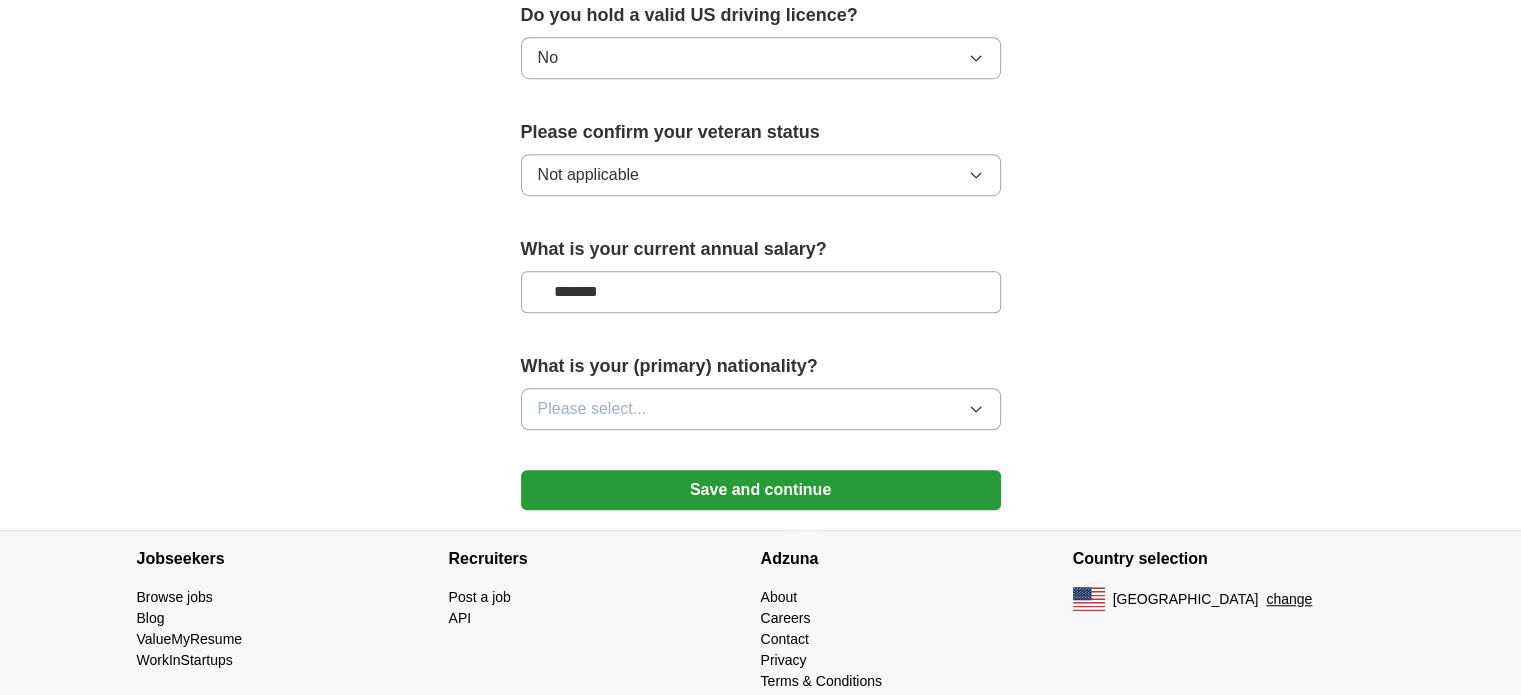 scroll, scrollTop: 1352, scrollLeft: 0, axis: vertical 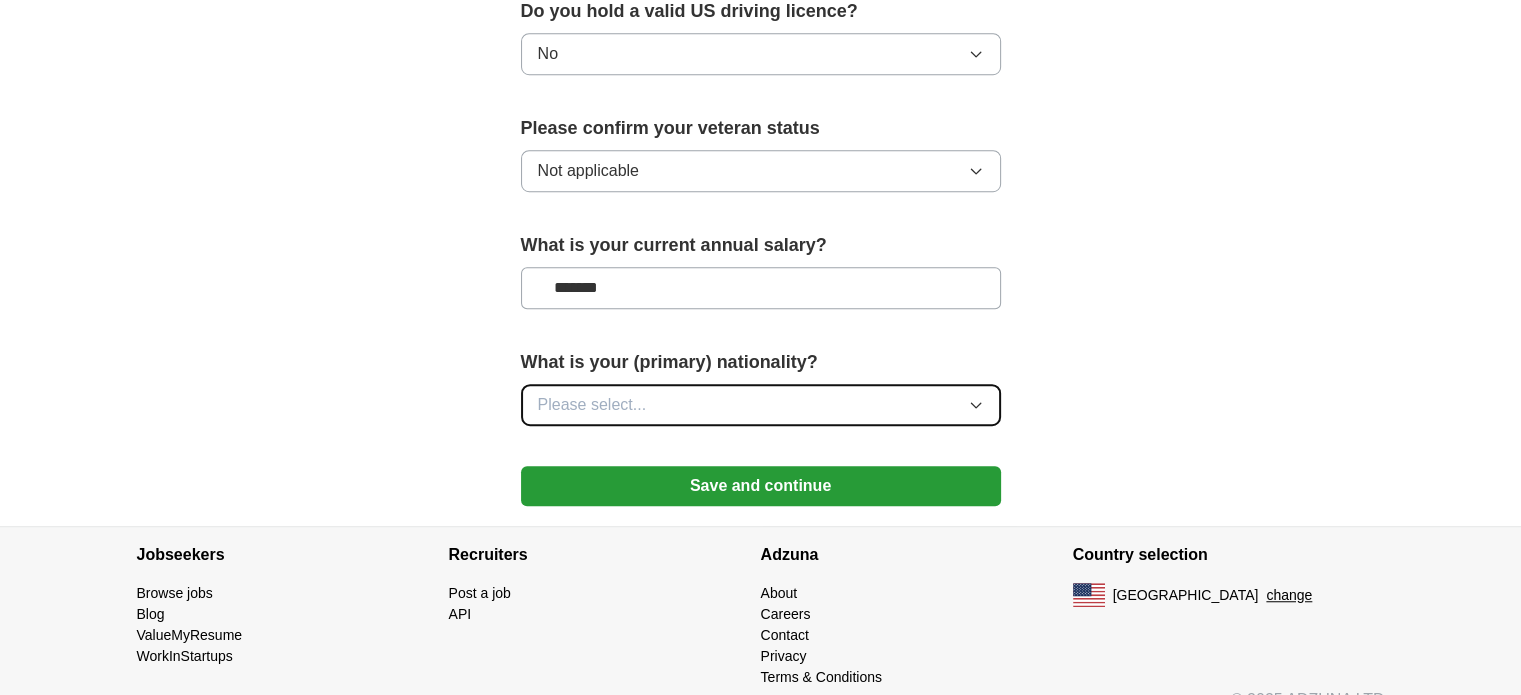click on "Please select..." at bounding box center [761, 405] 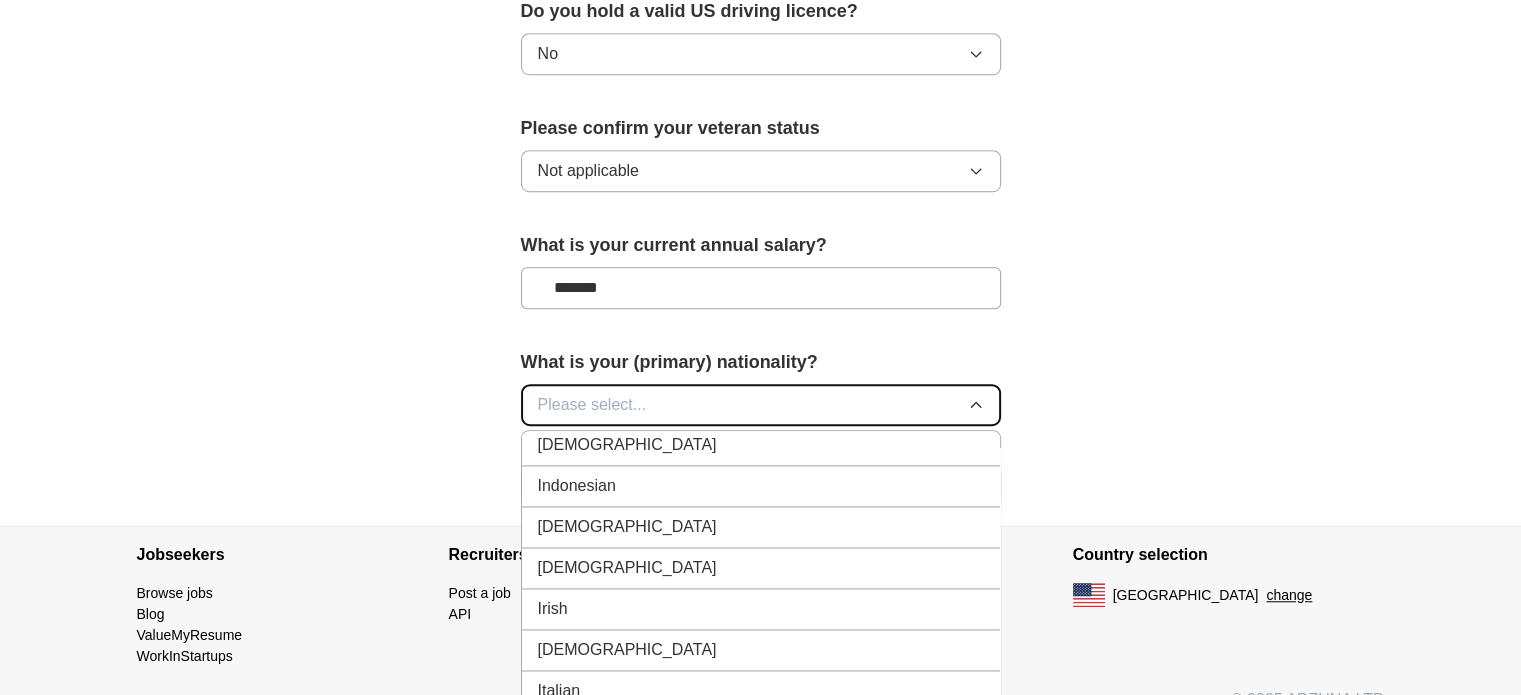 scroll, scrollTop: 3246, scrollLeft: 0, axis: vertical 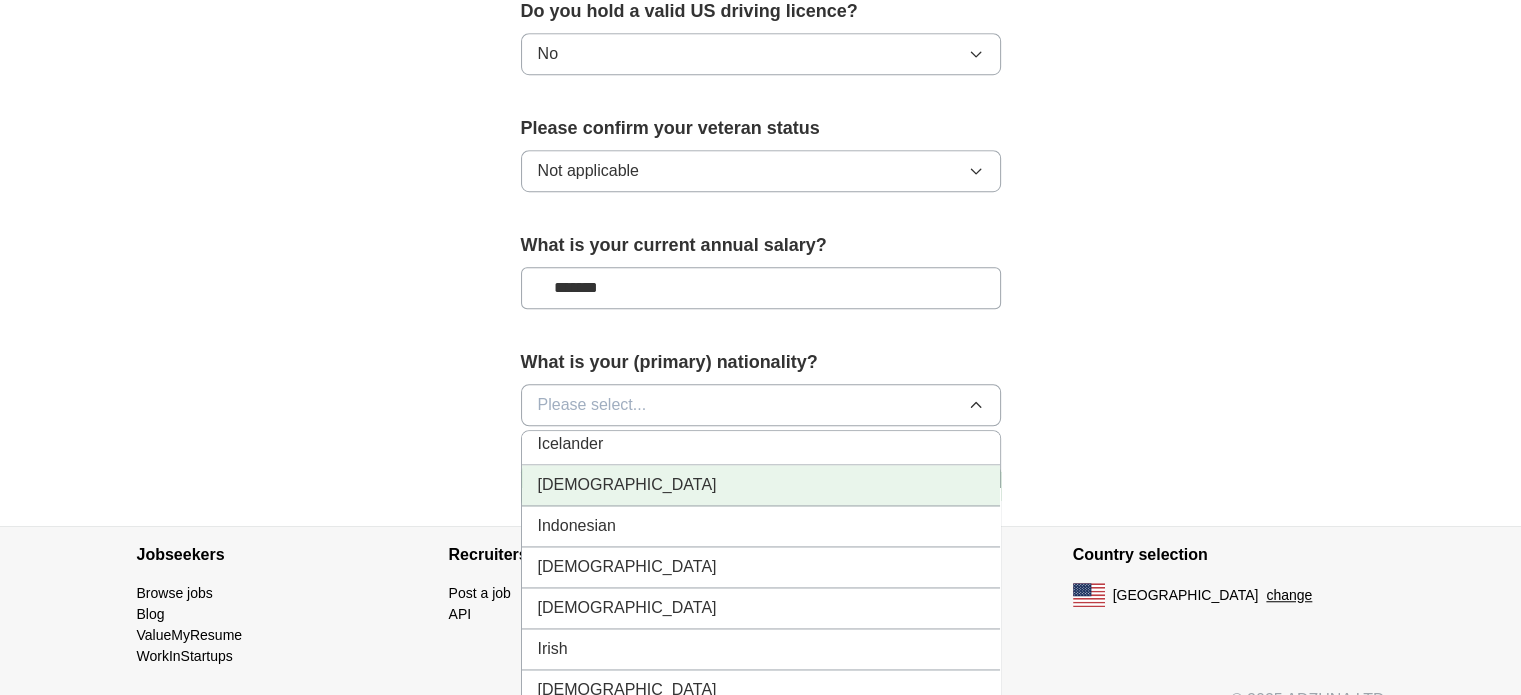 click on "[DEMOGRAPHIC_DATA]" at bounding box center (761, 485) 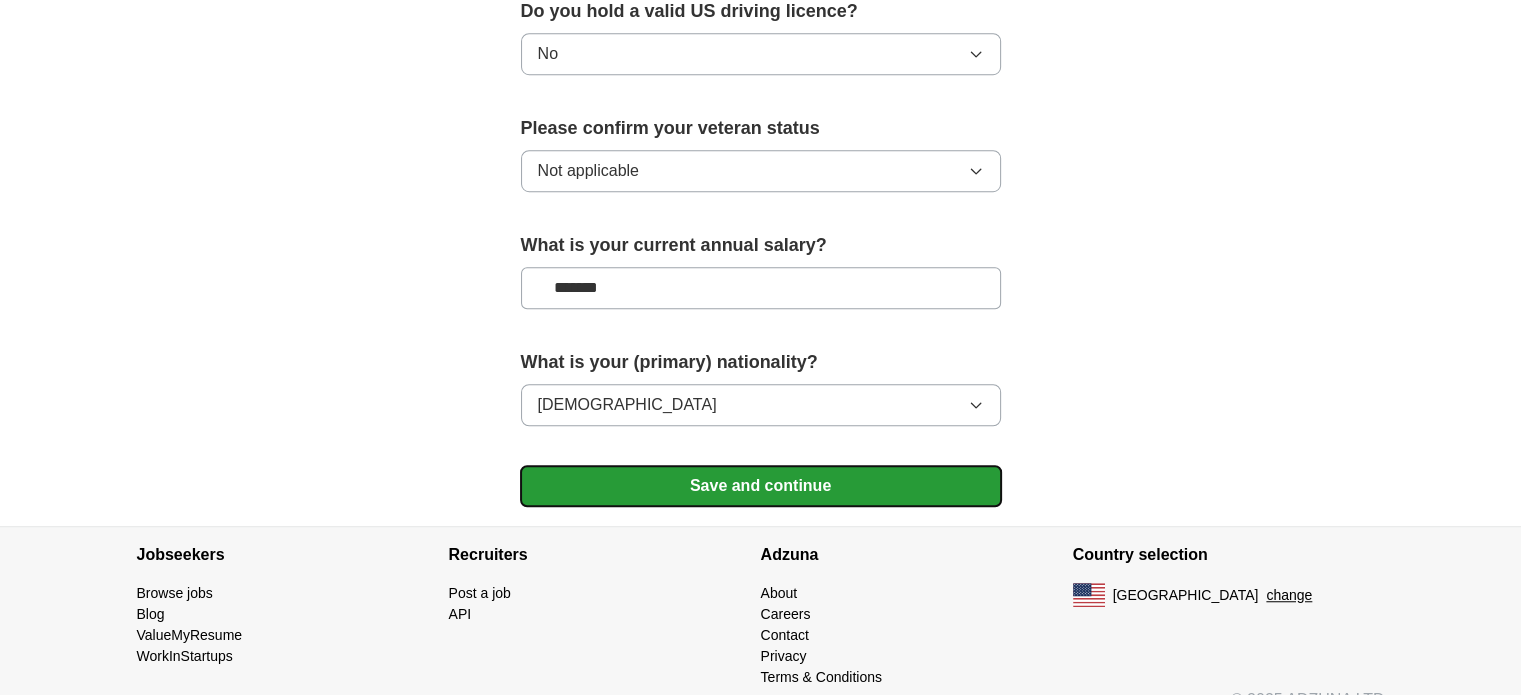 click on "Save and continue" at bounding box center (761, 486) 